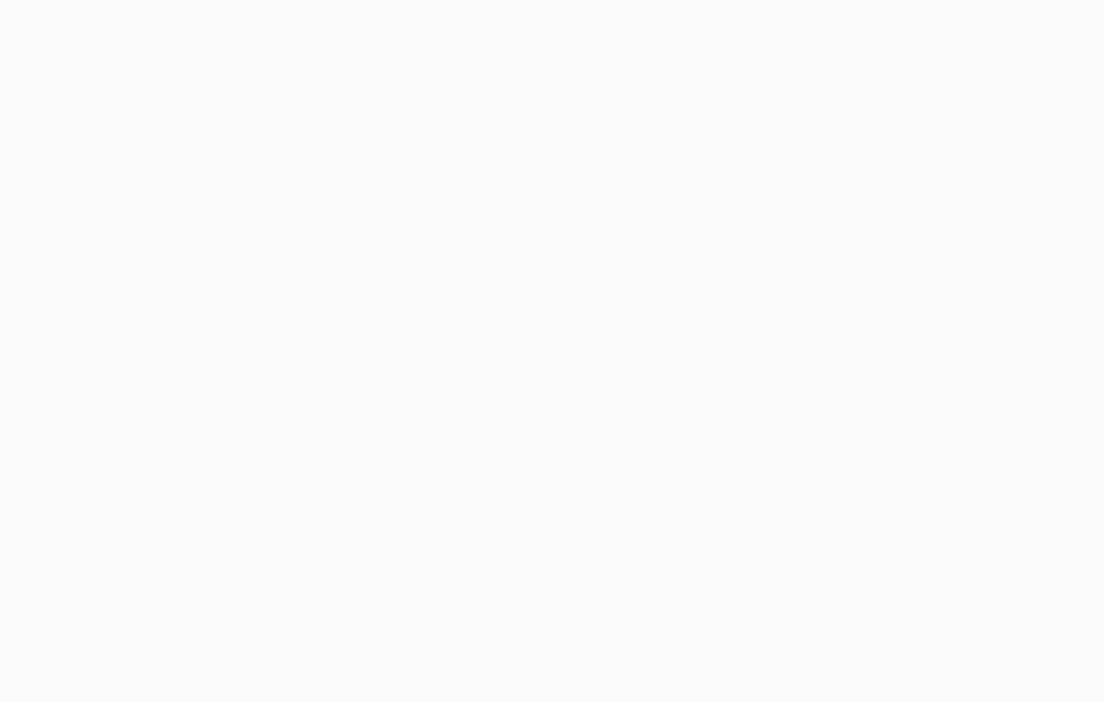 scroll, scrollTop: 0, scrollLeft: 0, axis: both 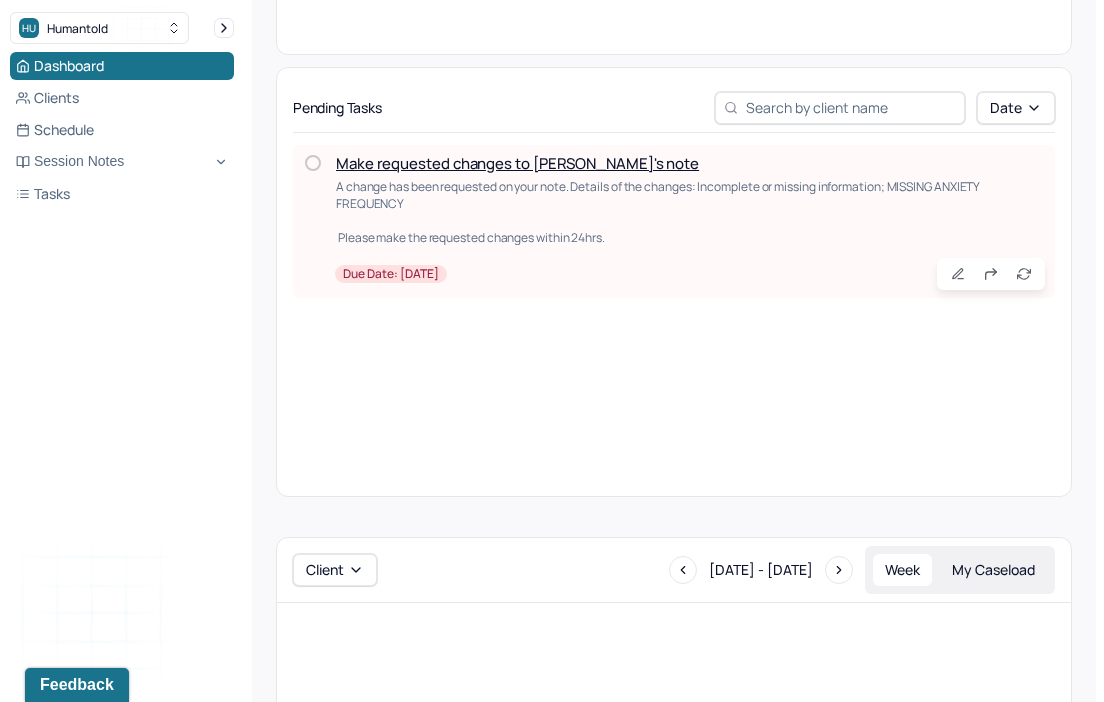 click on "Make requested changes to [PERSON_NAME]'s note" at bounding box center [517, 163] 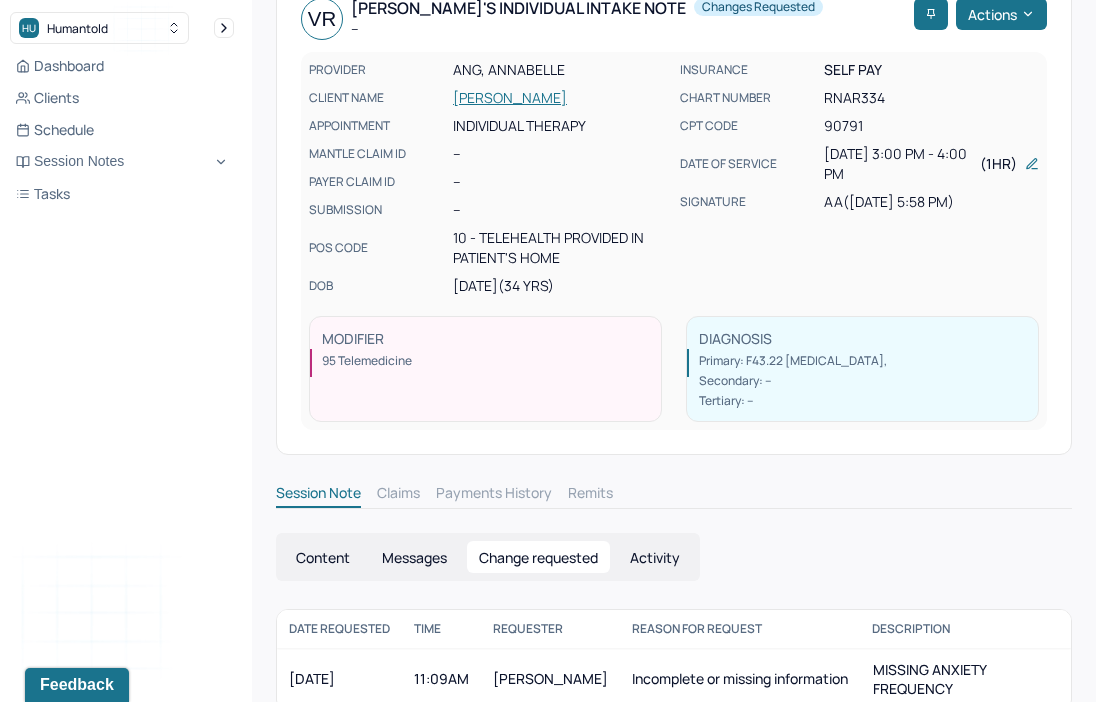 scroll, scrollTop: 138, scrollLeft: 0, axis: vertical 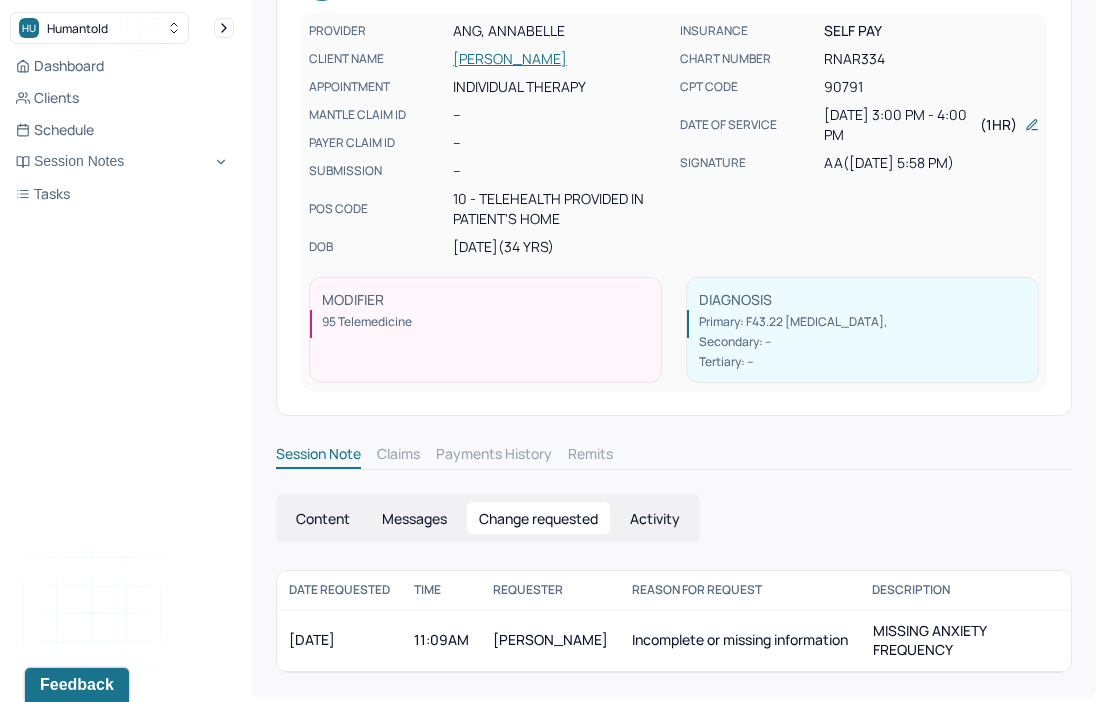 click on "11:09AM" at bounding box center (441, 640) 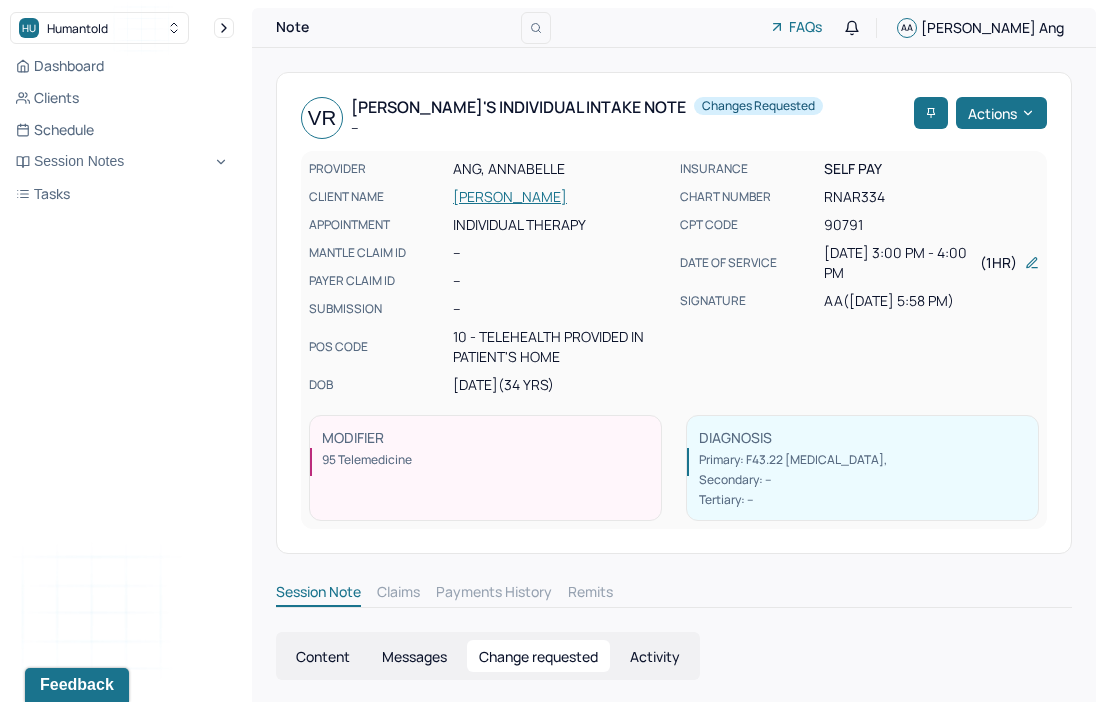 scroll, scrollTop: 138, scrollLeft: 0, axis: vertical 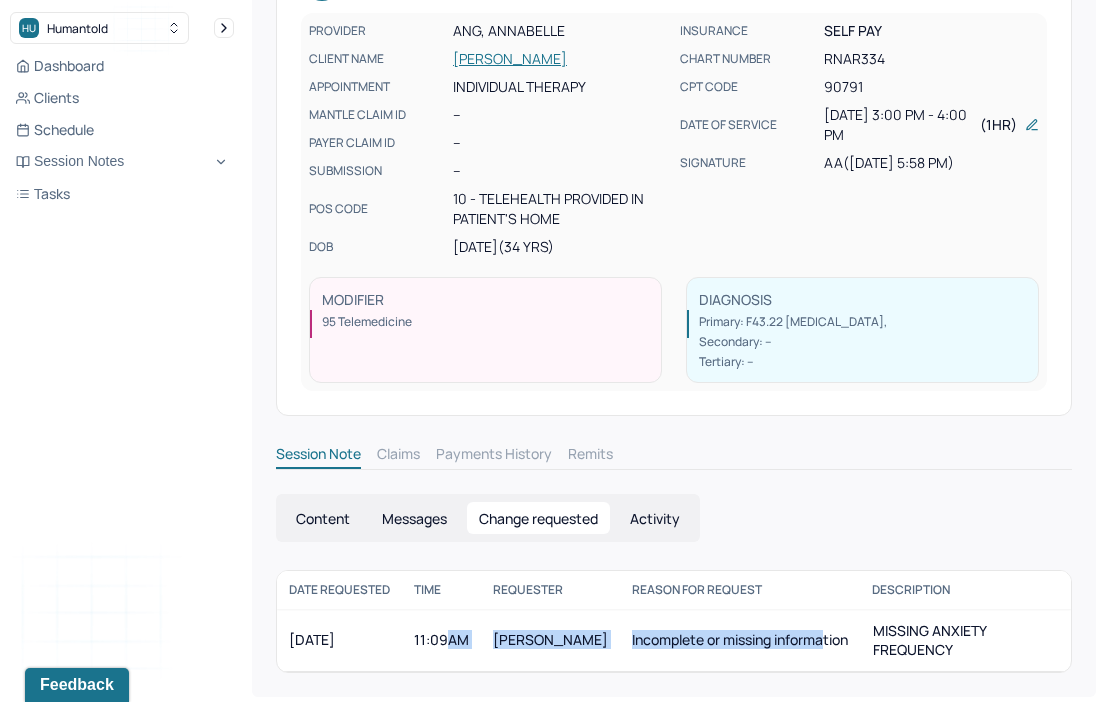 drag, startPoint x: 445, startPoint y: 633, endPoint x: 823, endPoint y: 635, distance: 378.00528 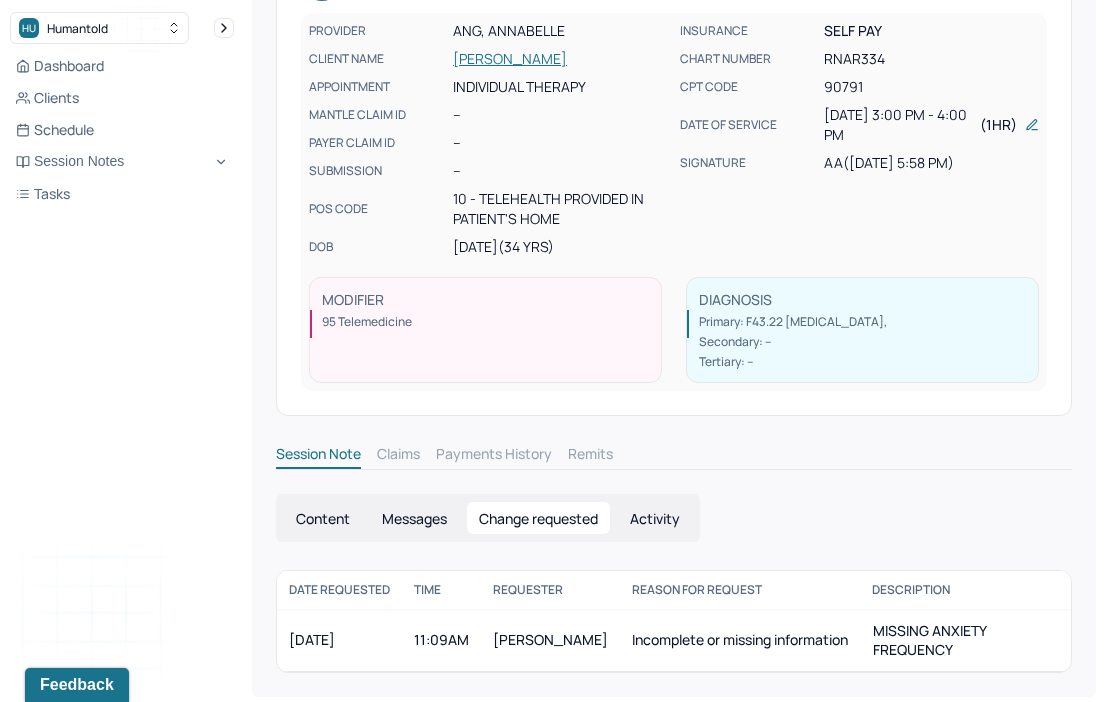 click on "Activity" at bounding box center (655, 518) 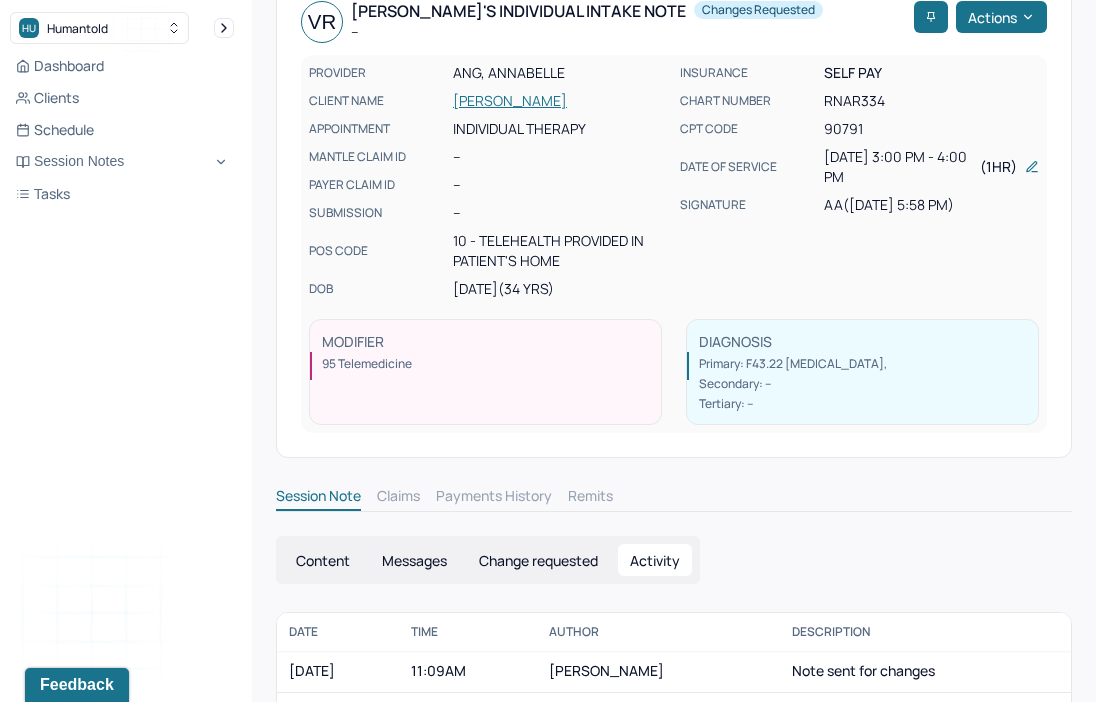 scroll, scrollTop: 0, scrollLeft: 0, axis: both 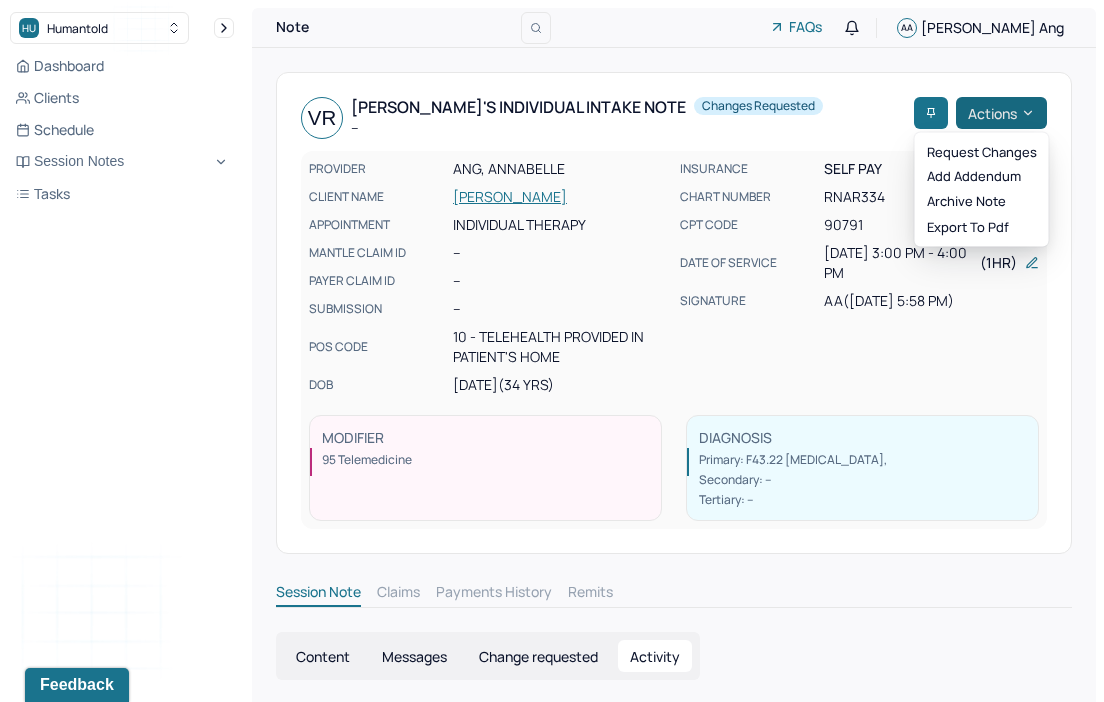 click on "Actions" at bounding box center (1001, 113) 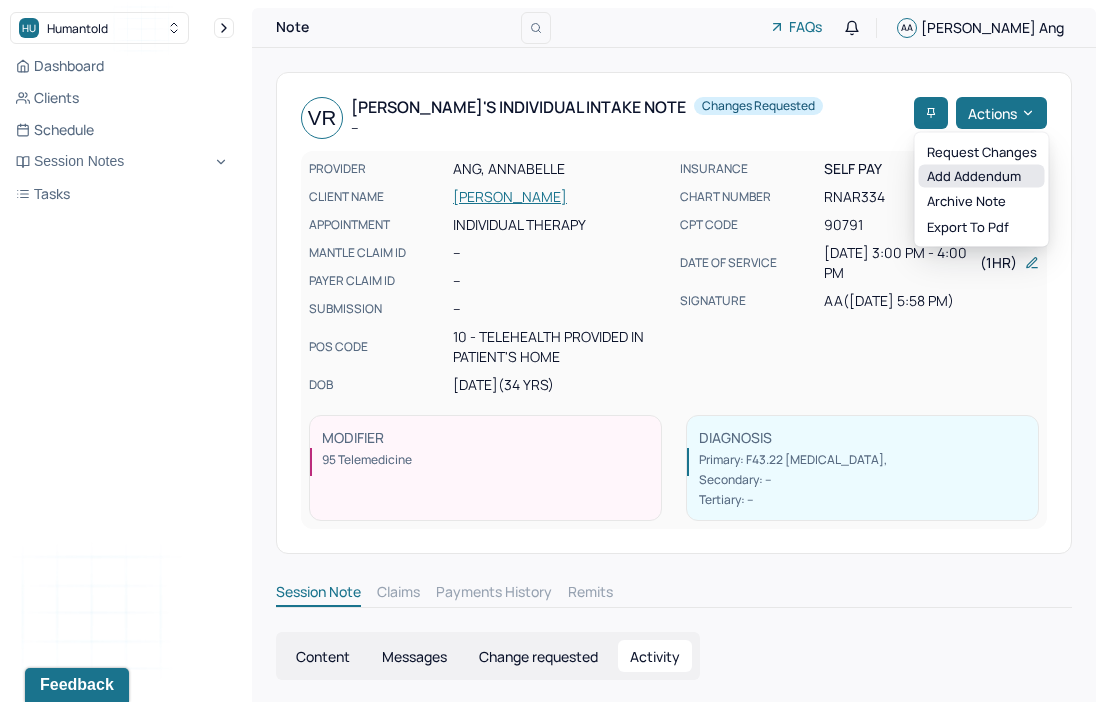 click on "Add addendum" at bounding box center (982, 176) 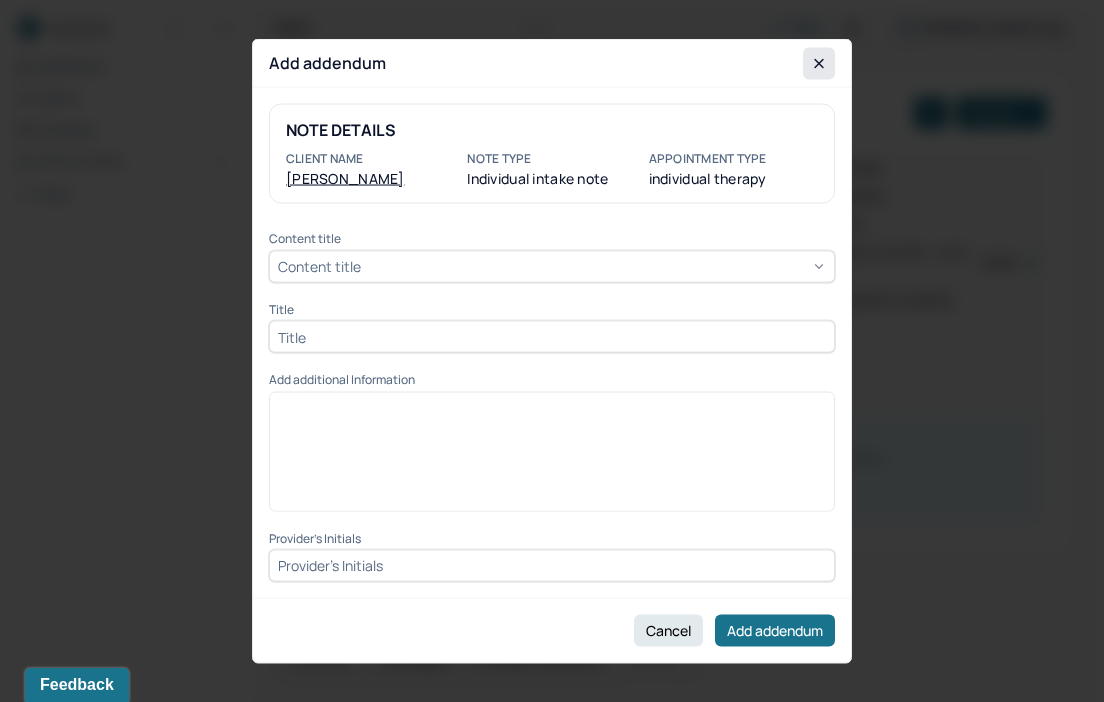click 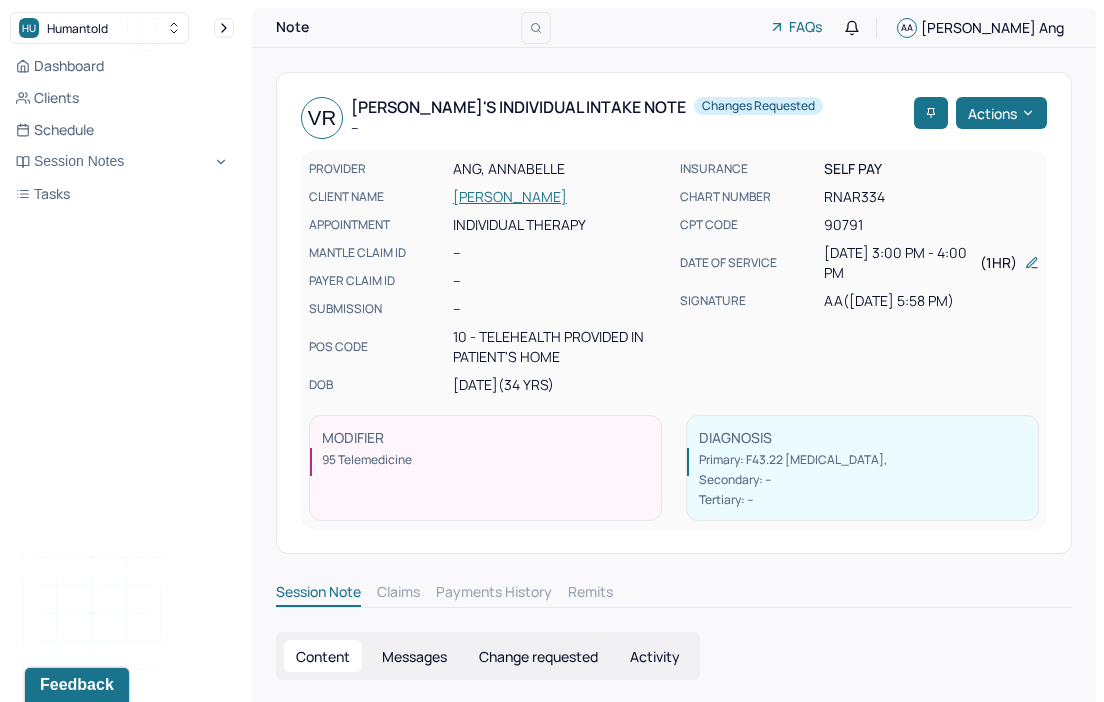 click on "VR [PERSON_NAME]'s   Individual intake note -- Changes requested Actions PROVIDER [PERSON_NAME] CLIENT NAME [PERSON_NAME] APPOINTMENT Individual therapy   MANTLE CLAIM ID -- PAYER CLAIM ID -- SUBMISSION -- POS CODE 10 - Telehealth Provided in Patient's Home DOB [DEMOGRAPHIC_DATA]  (34 Yrs) INSURANCE Self pay CHART NUMBER RNAR334 CPT CODE 90791 DATE OF SERVICE [DATE]   3:00 PM   -   4:00 PM ( 1hr ) SIGNATURE AA  ([DATE] 5:58 PM) MODIFIER 95 Telemedicine DIAGNOSIS Primary:   F43.22 [MEDICAL_DATA] ,  Secondary:   -- Tertiary:   -- Session Note Claims Payments History Remits Content Messages Change requested Activity Sections Identity Presenting concerns Symptoms Family history Family psychiatric history Mental health history Suicide risk assessment Mental status exam Summary Treatment goals Sections NOTE CONTENT Appointment location teletherapy Client Teletherapy Location Other Specify other client teletherapy location Client was seated in an outdoor park Provider Teletherapy Location Office --" at bounding box center (674, 5849) 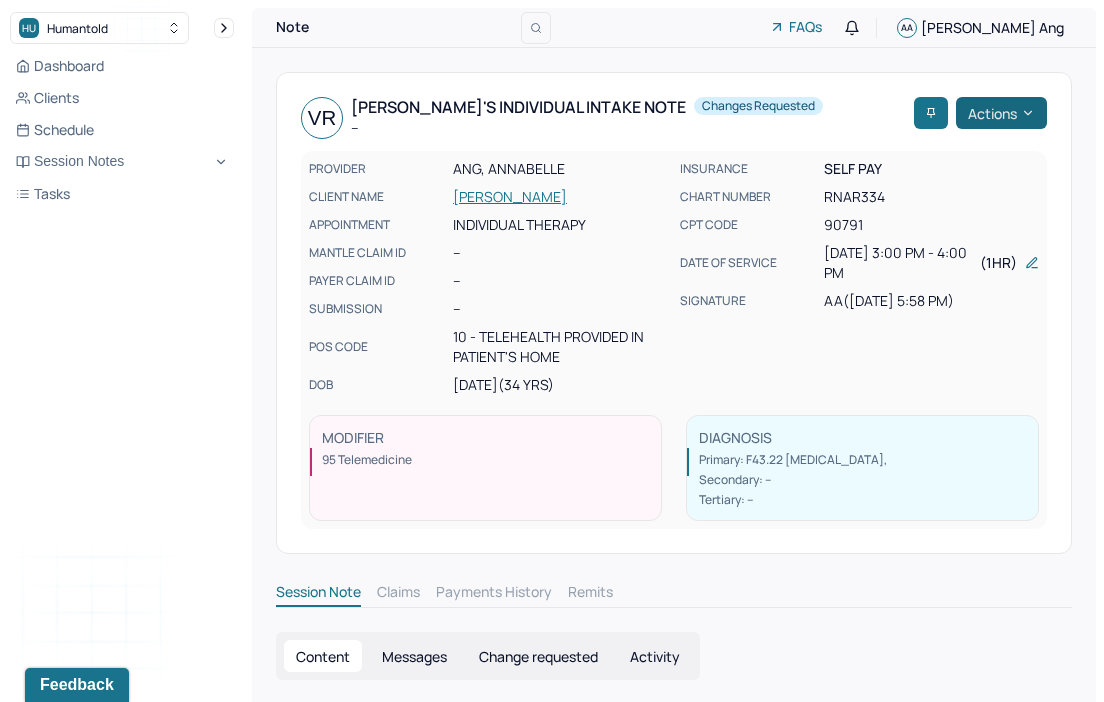 click on "Actions" at bounding box center (1001, 113) 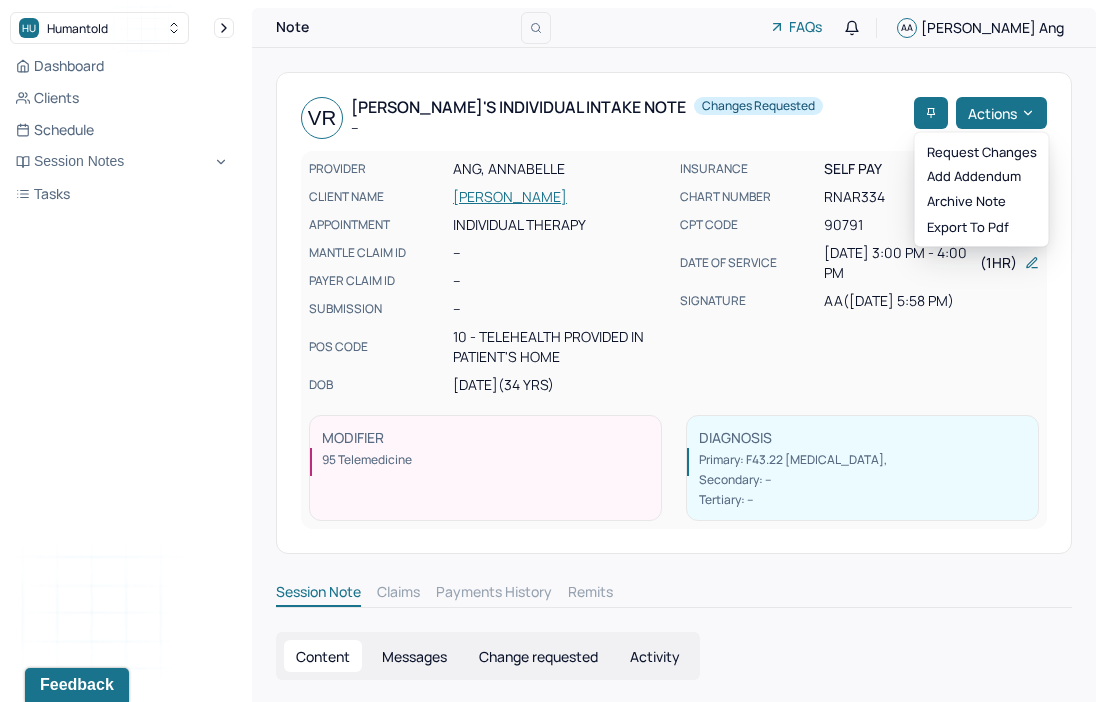 click on "CHART NUMBER" at bounding box center [750, 197] 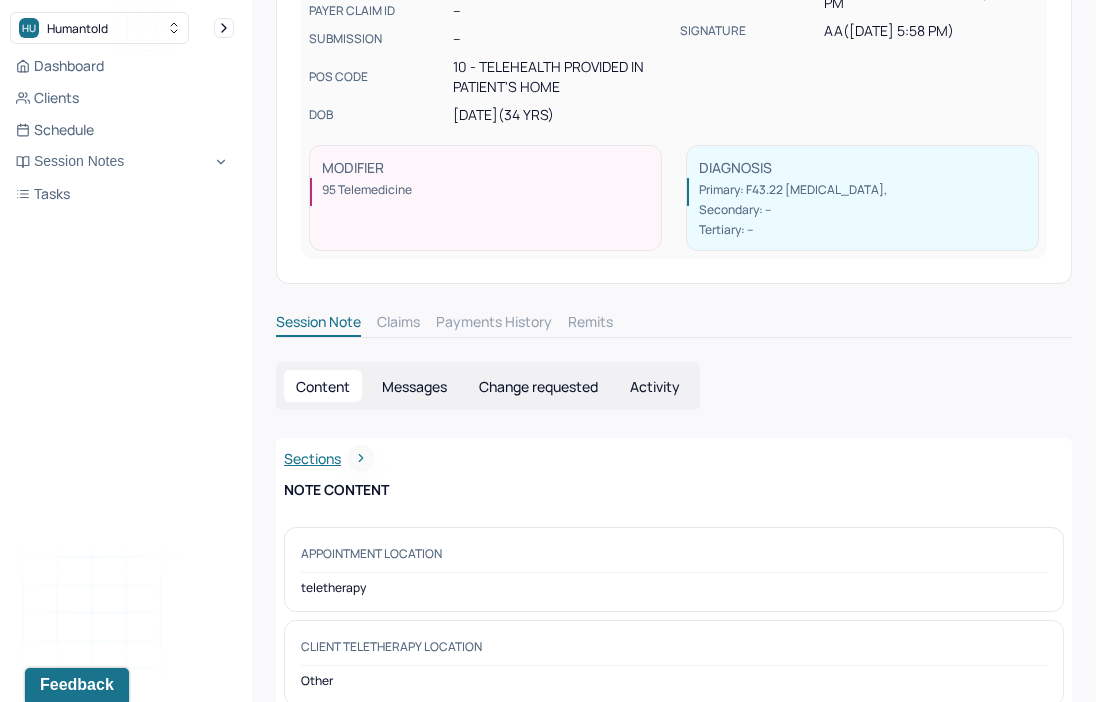 scroll, scrollTop: 302, scrollLeft: 0, axis: vertical 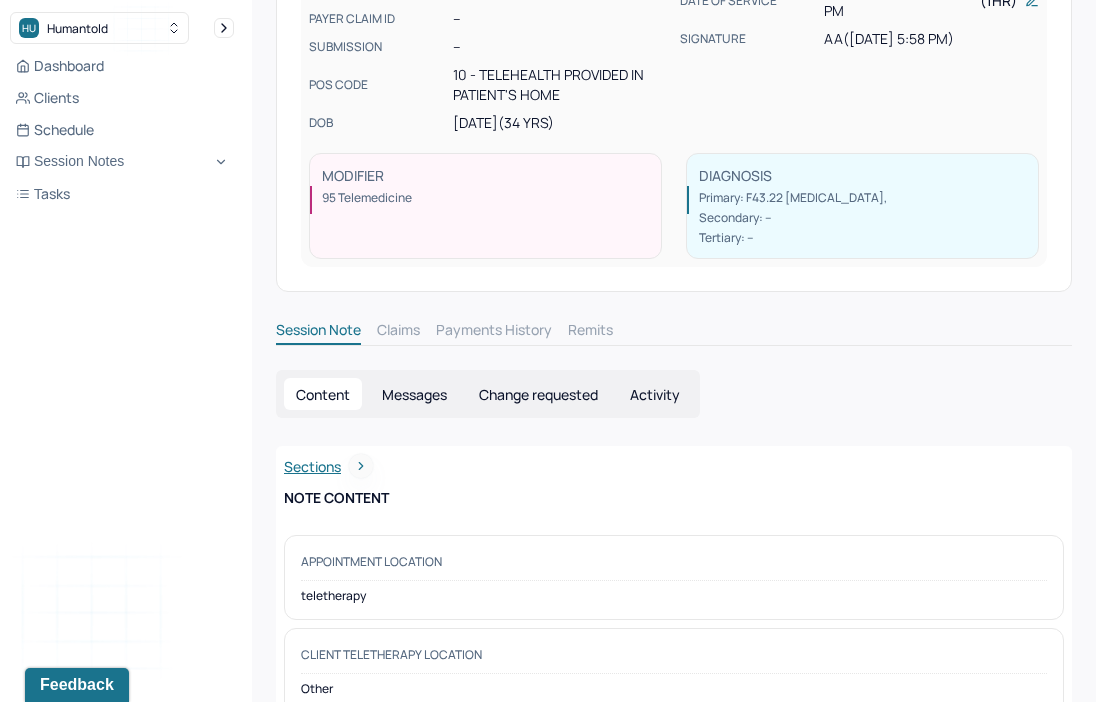 click on "Change requested" at bounding box center (538, 394) 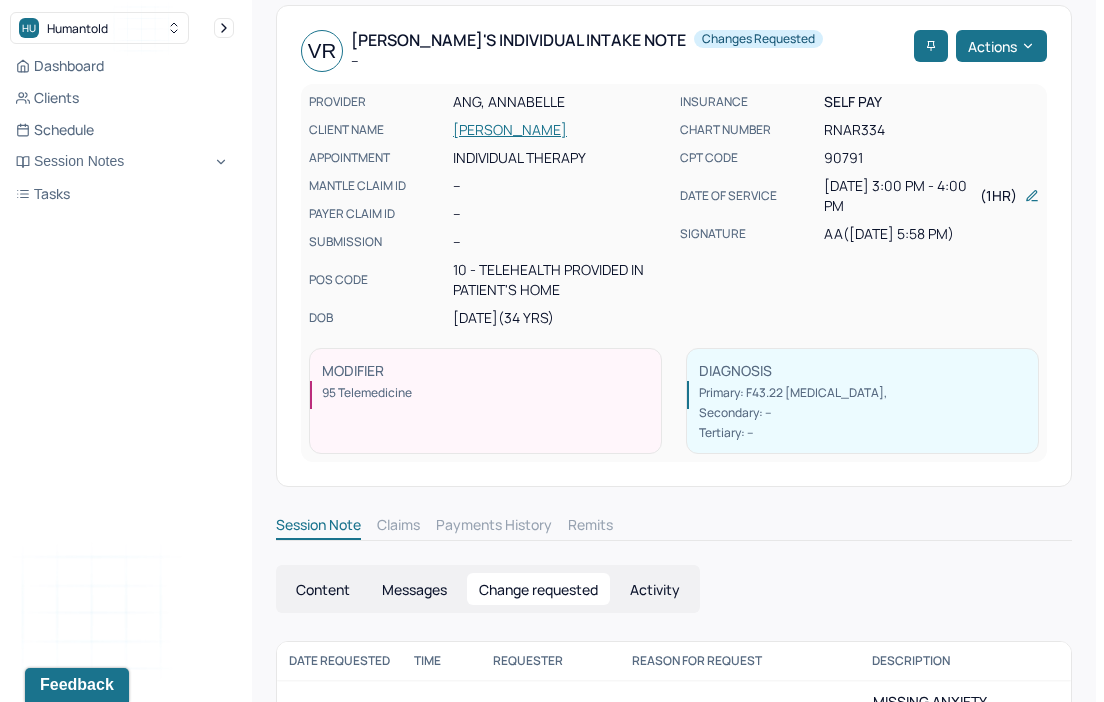 scroll, scrollTop: 0, scrollLeft: 0, axis: both 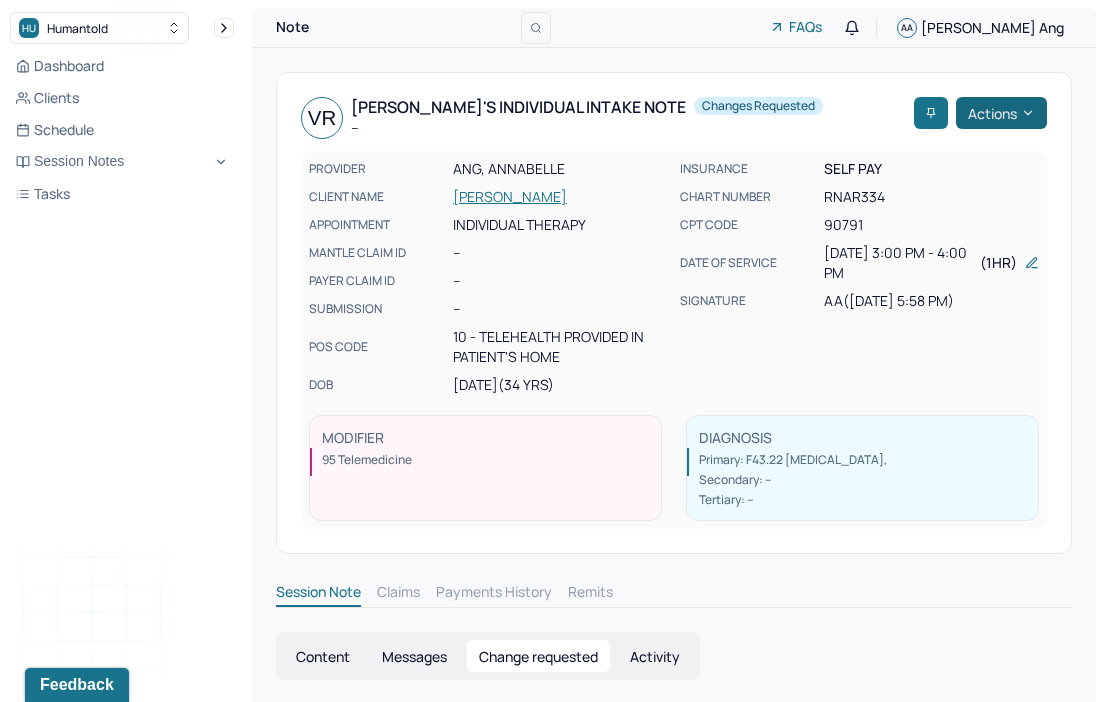 click on "Actions" at bounding box center [1001, 113] 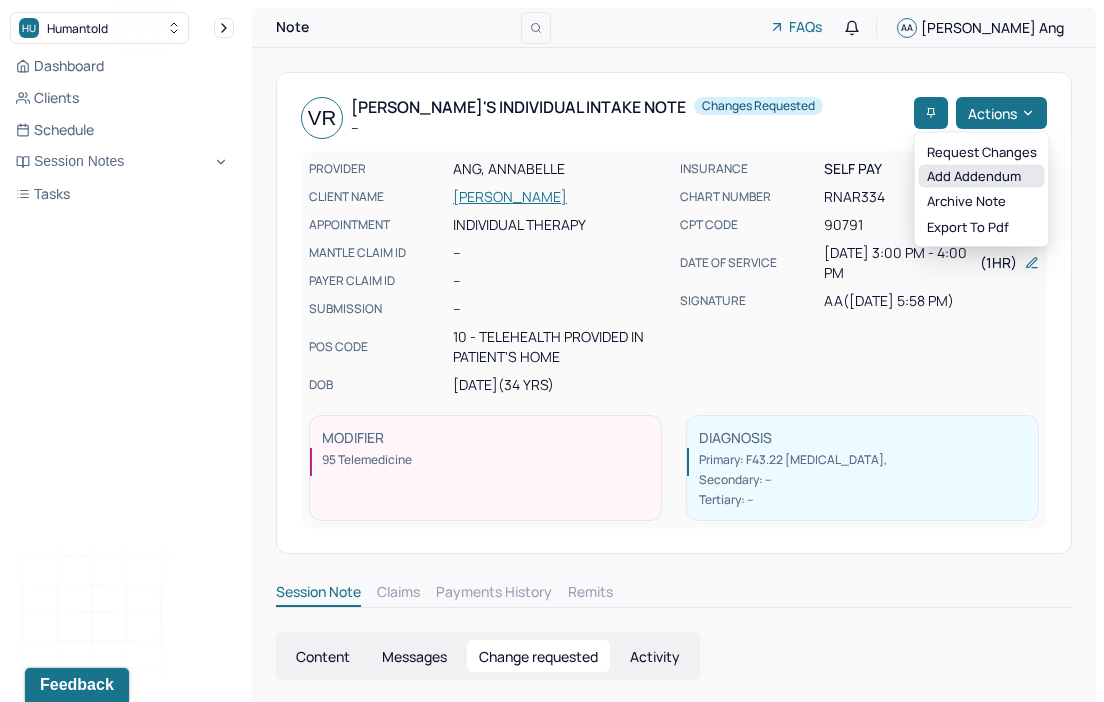 click on "Add addendum" at bounding box center (982, 176) 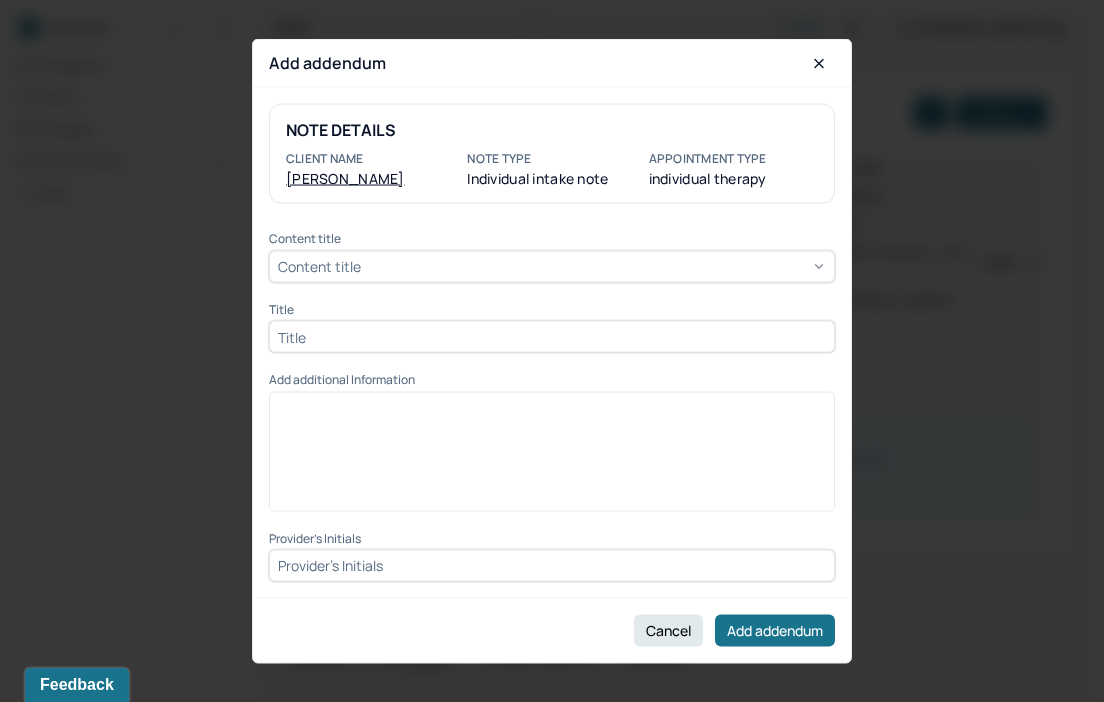 click on "Content title" at bounding box center (552, 266) 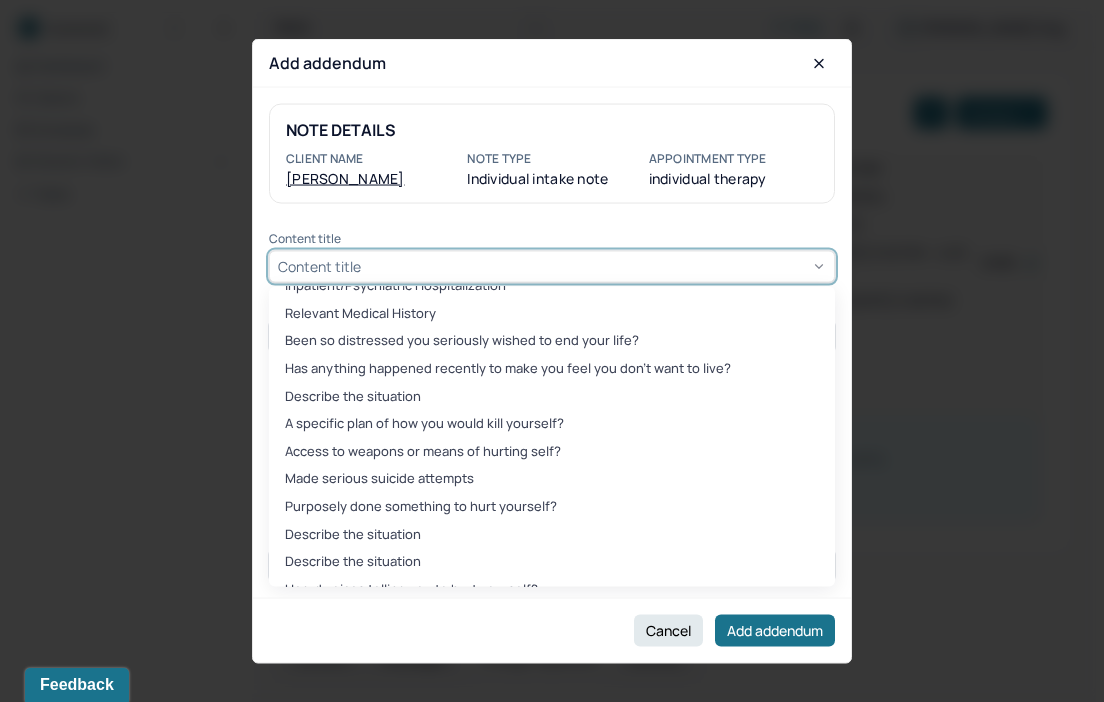 scroll, scrollTop: 1589, scrollLeft: 0, axis: vertical 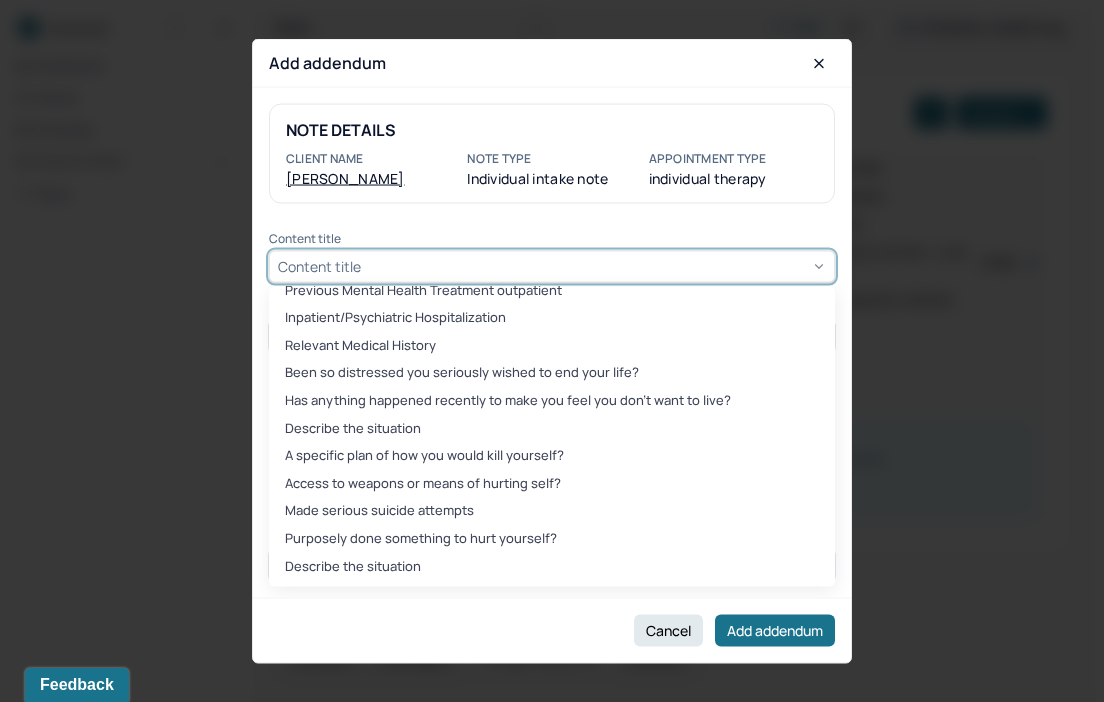 click on "Content title" at bounding box center (552, 266) 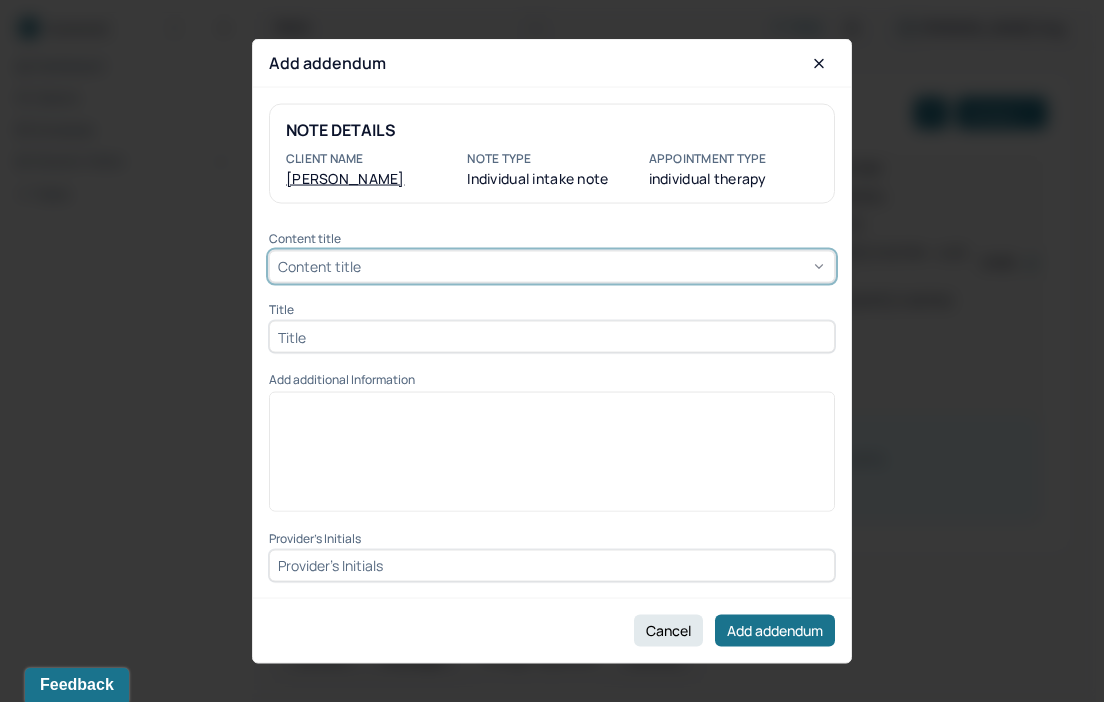click on "Content title" at bounding box center [552, 266] 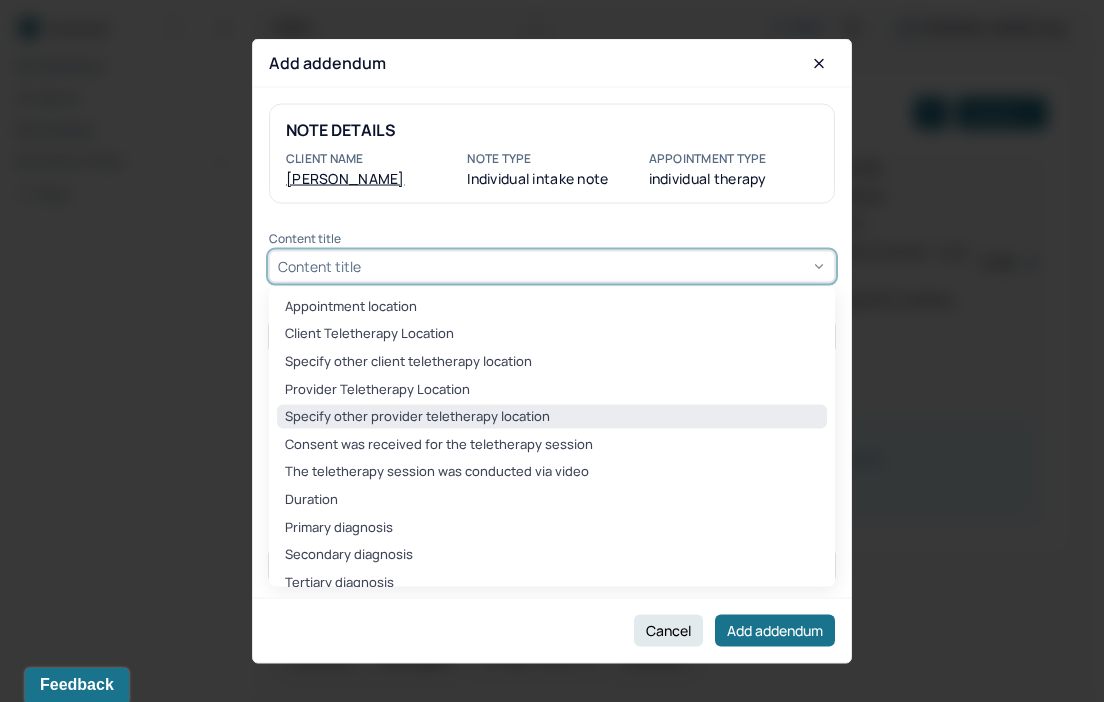 type 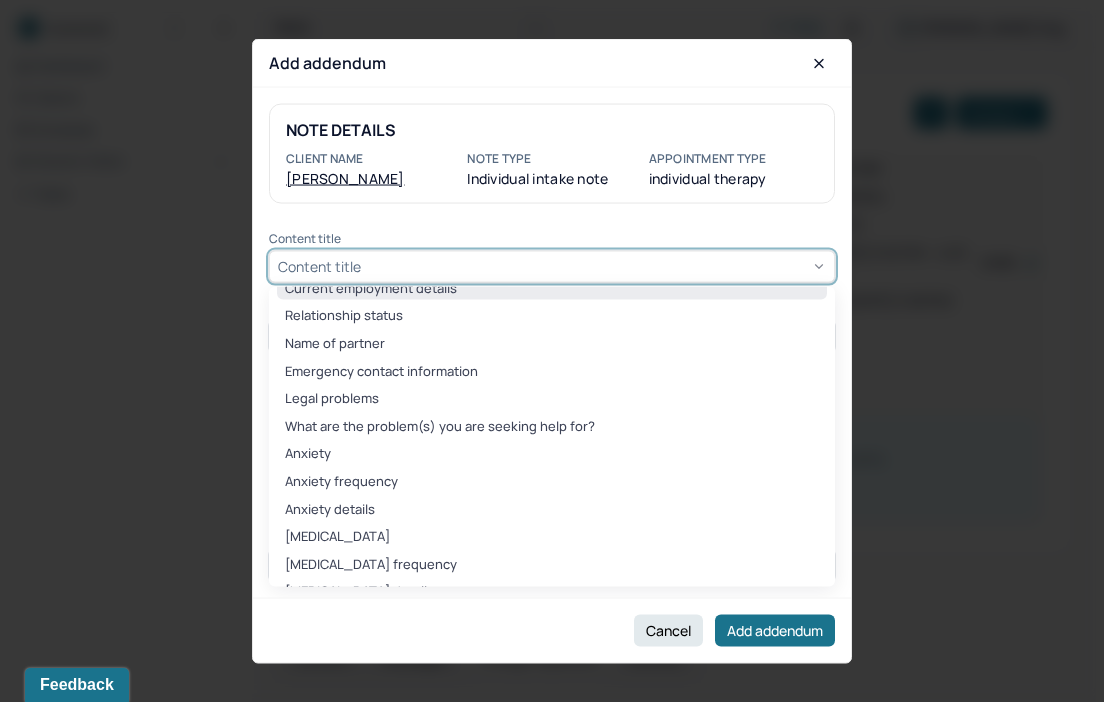 scroll, scrollTop: 626, scrollLeft: 0, axis: vertical 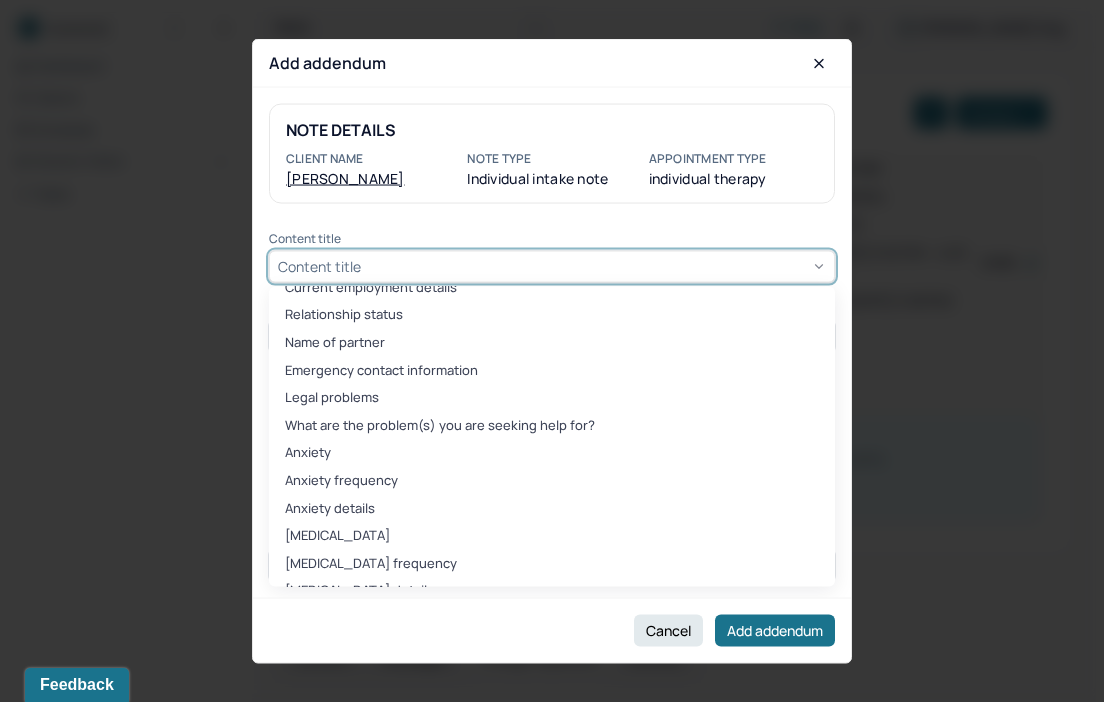 click on "Anxiety frequency" at bounding box center [552, 481] 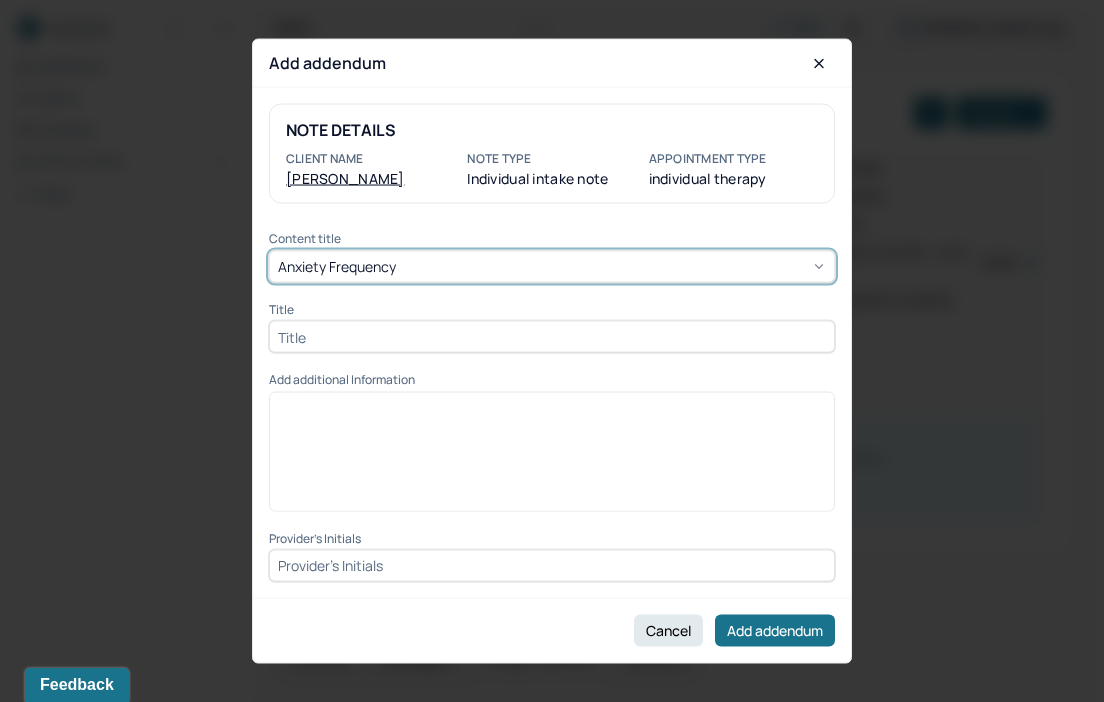 click at bounding box center (552, 337) 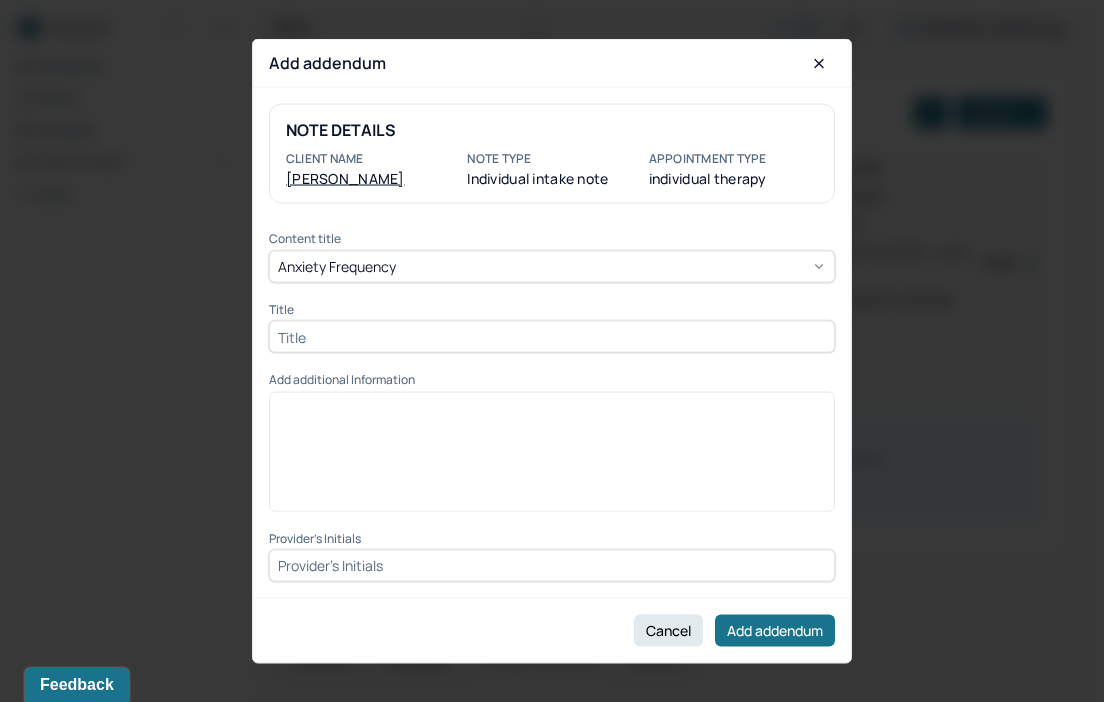 click at bounding box center [552, 458] 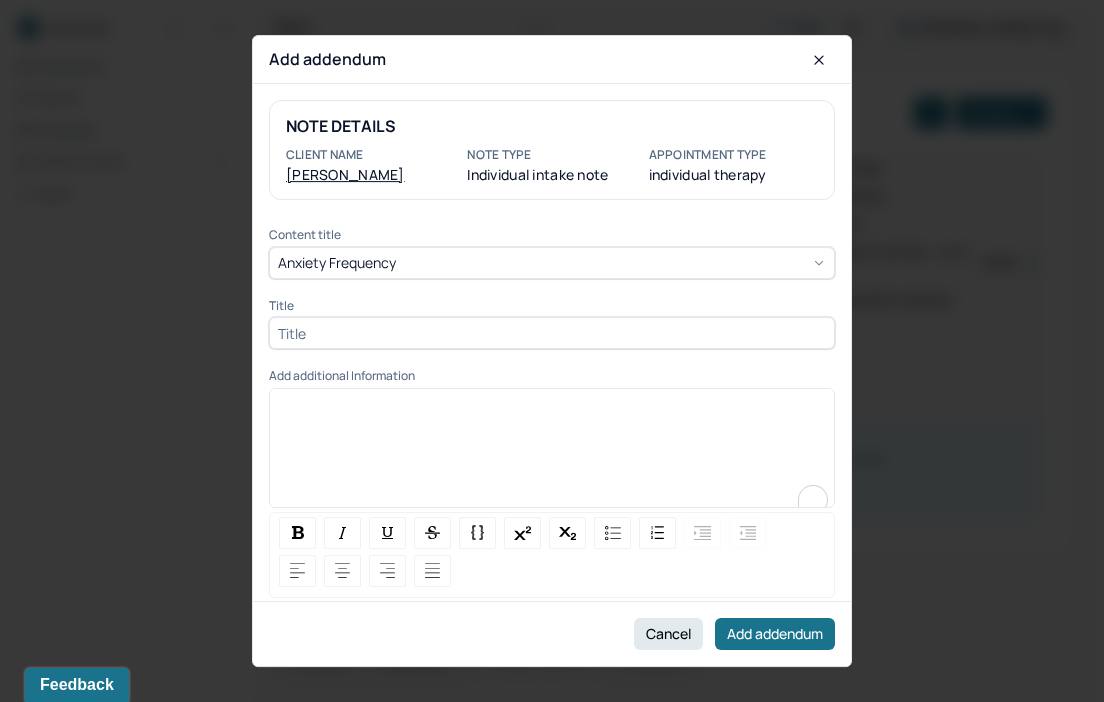 click on "Title" at bounding box center (552, 306) 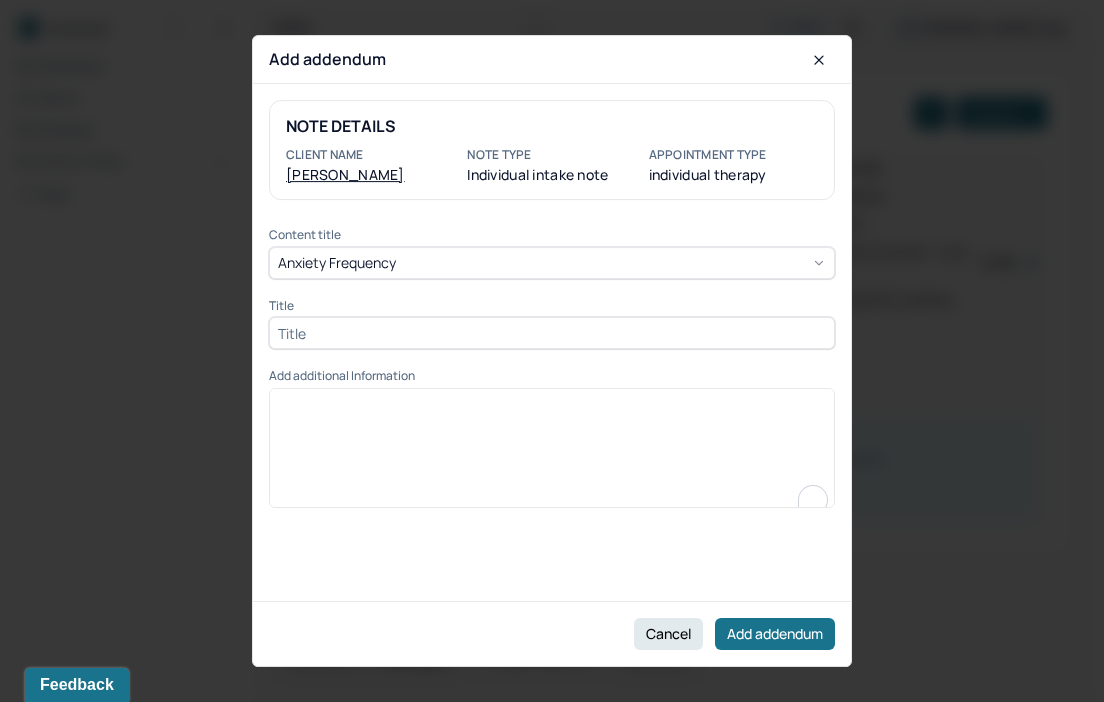 click at bounding box center [552, 333] 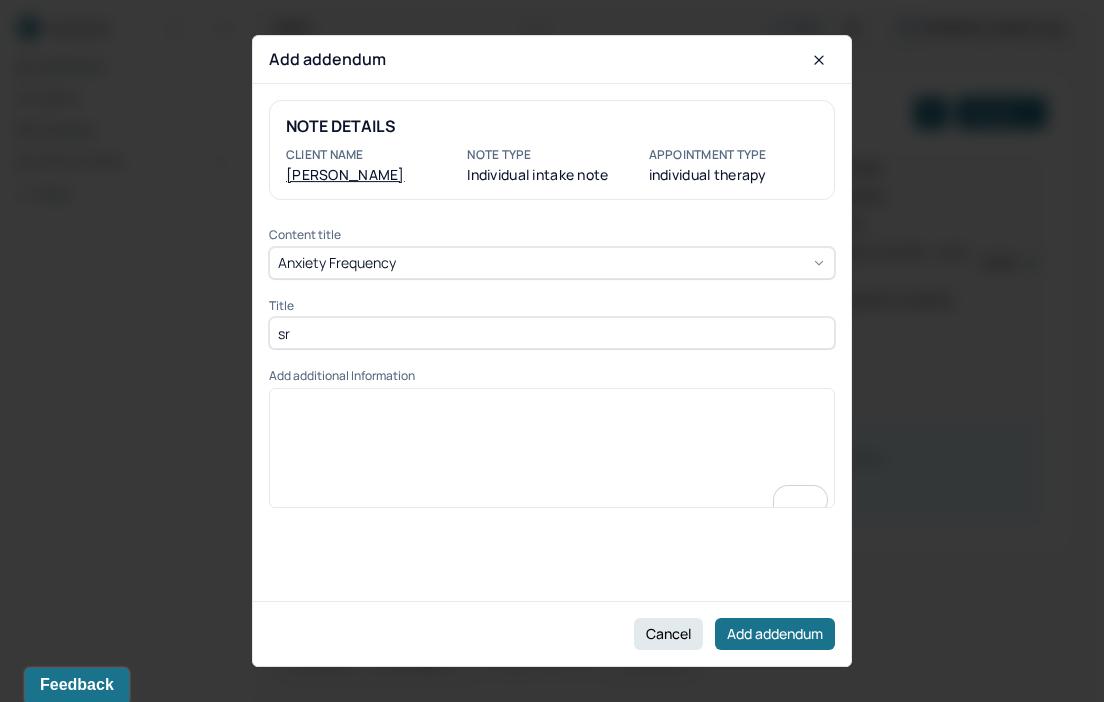 type on "s" 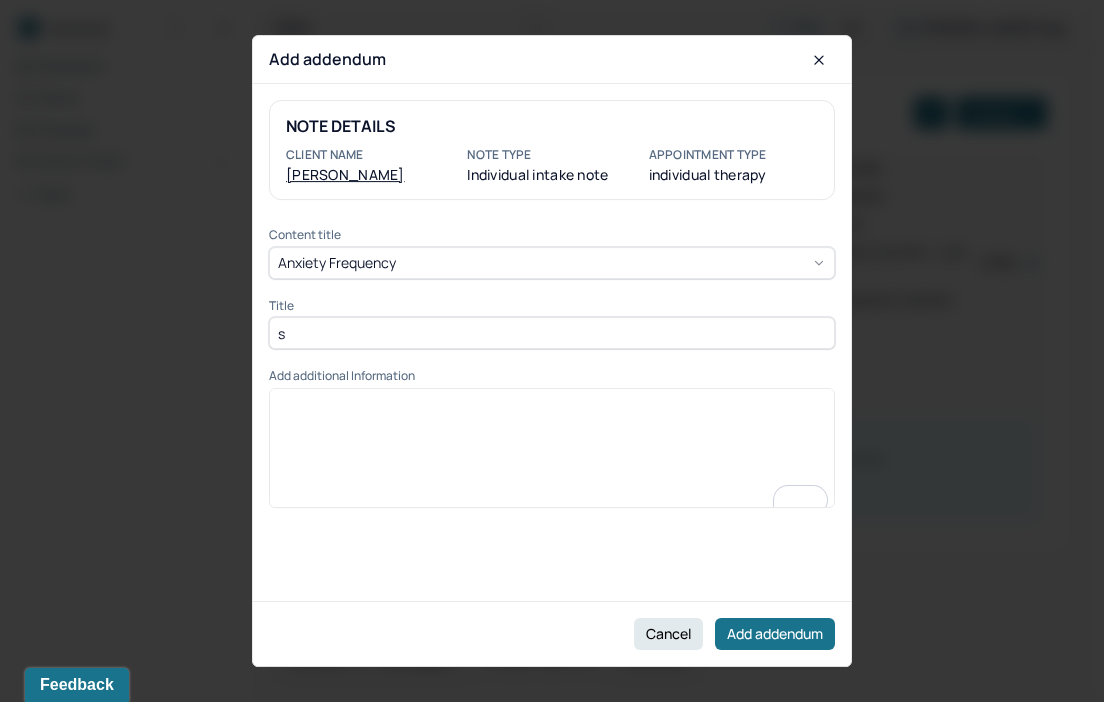 type 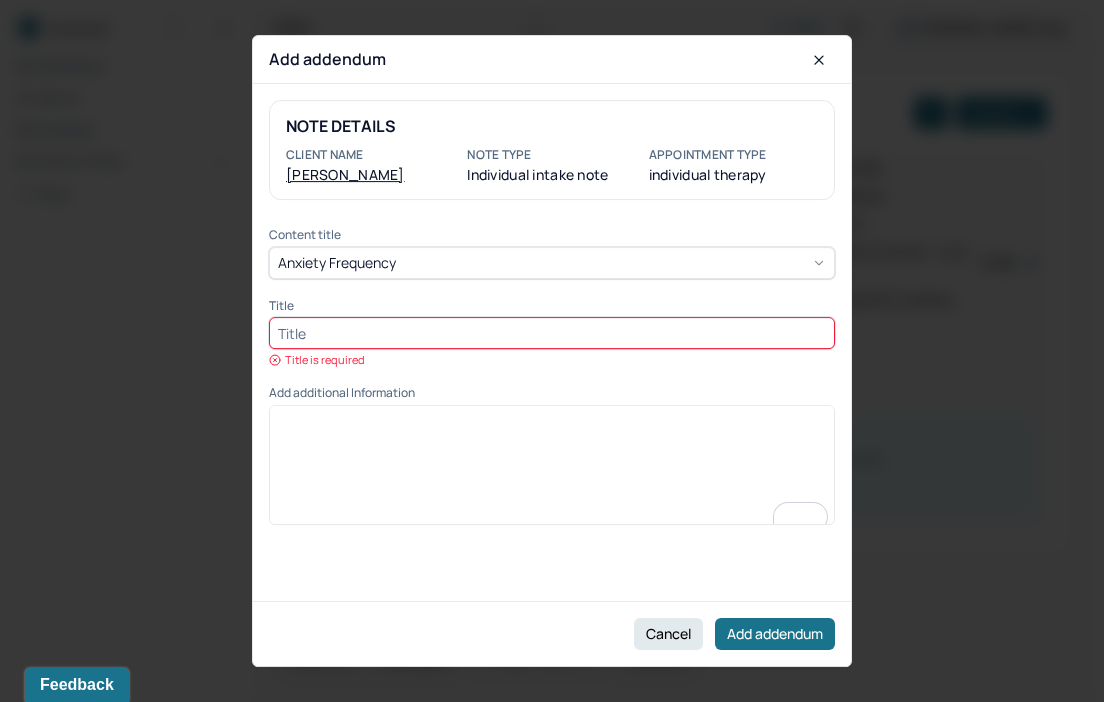 scroll, scrollTop: 103, scrollLeft: 0, axis: vertical 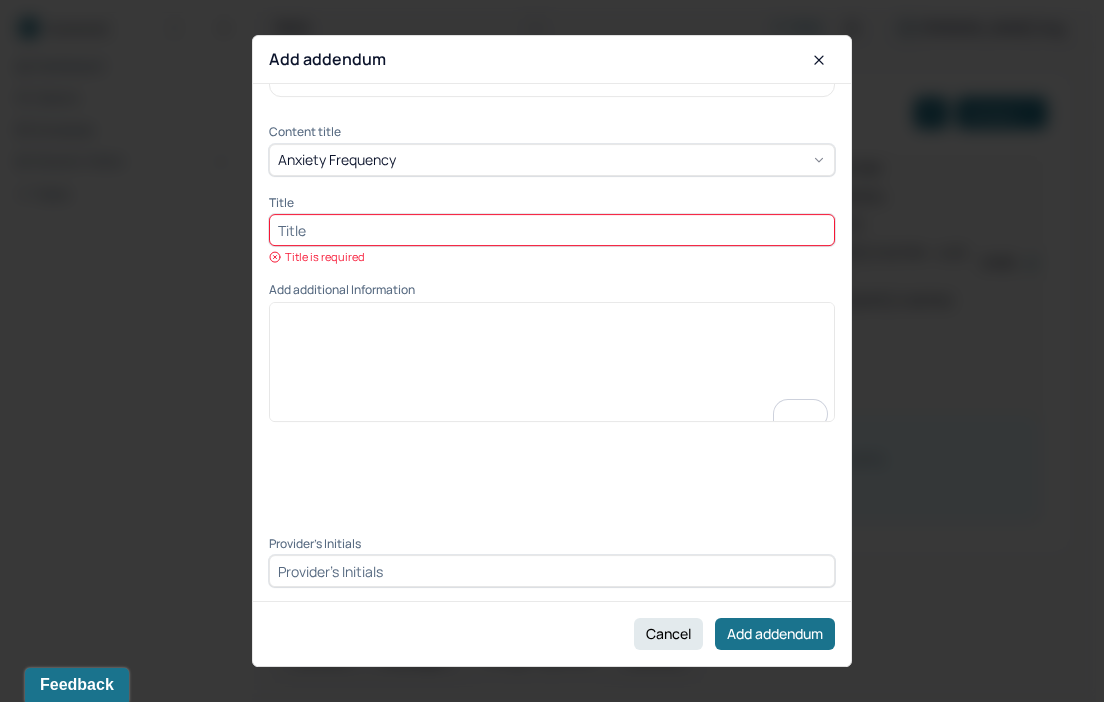 click at bounding box center (552, 369) 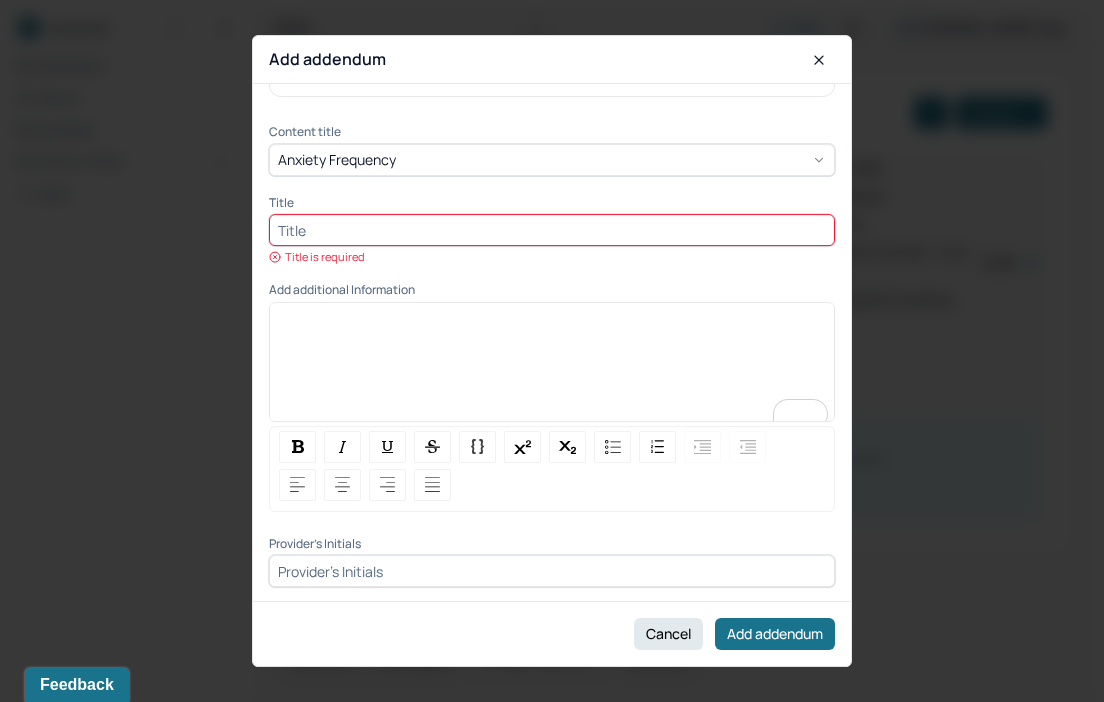scroll, scrollTop: 19, scrollLeft: 0, axis: vertical 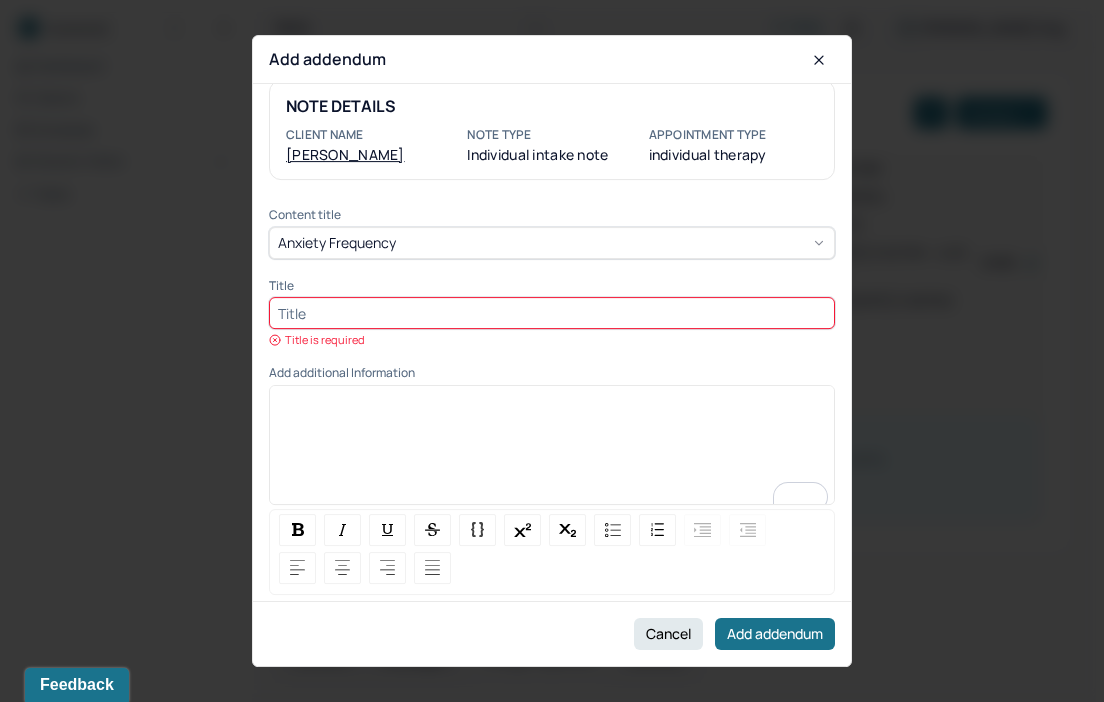 click at bounding box center [552, 313] 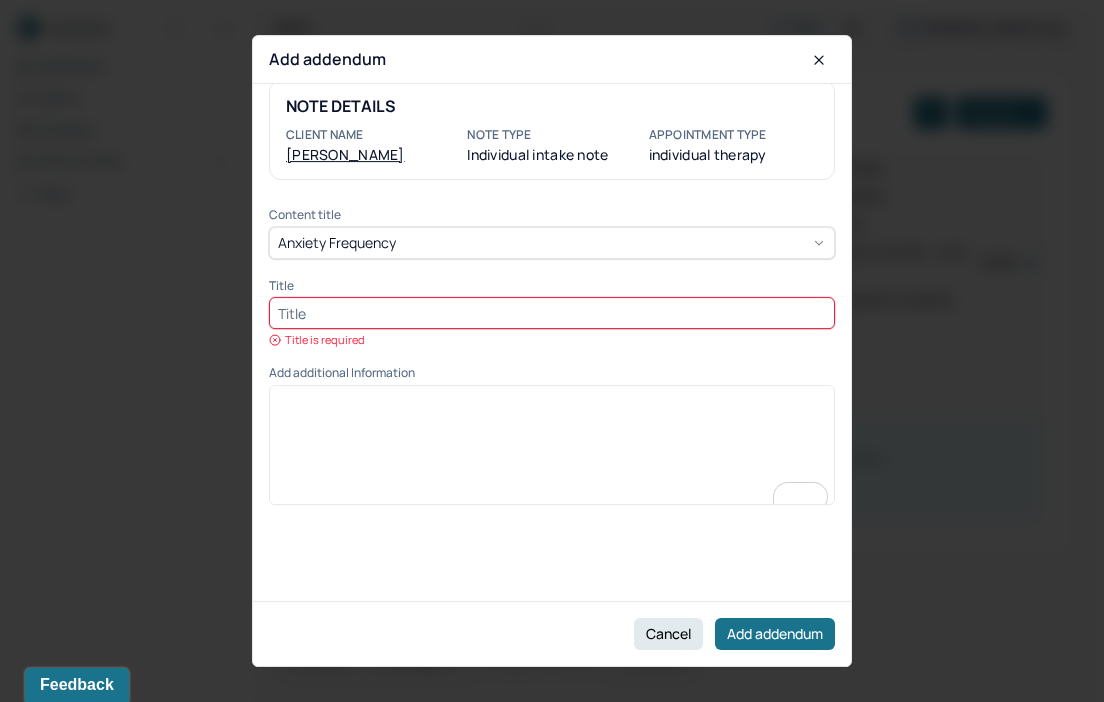 scroll, scrollTop: 14, scrollLeft: 0, axis: vertical 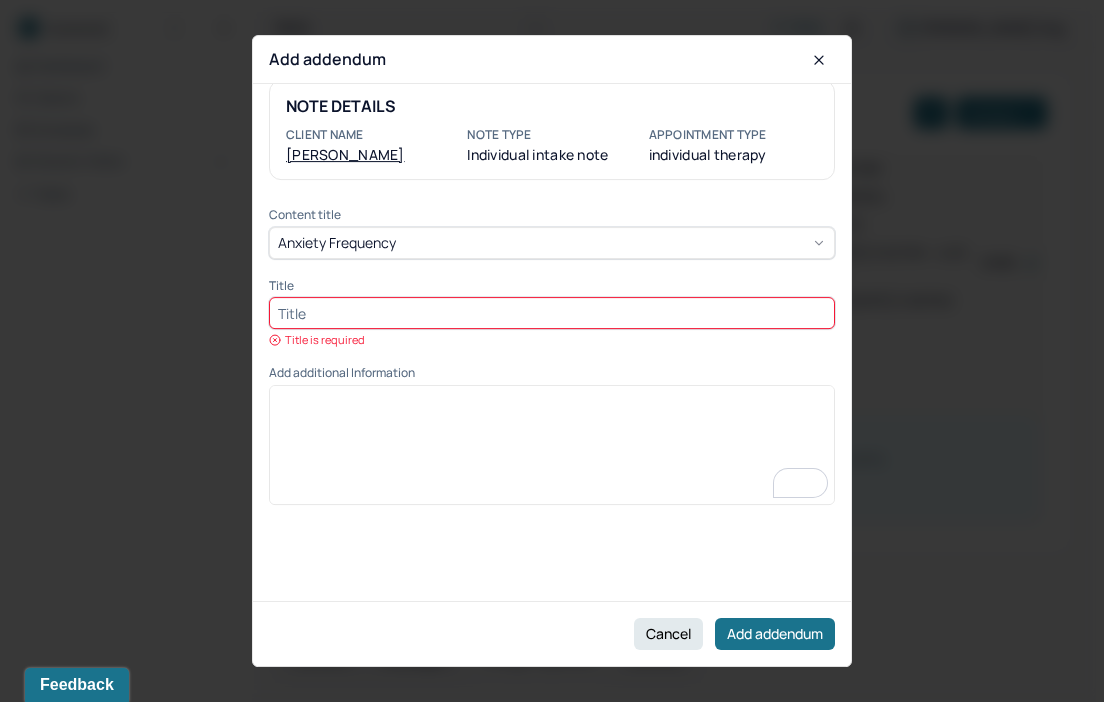 click at bounding box center (552, 438) 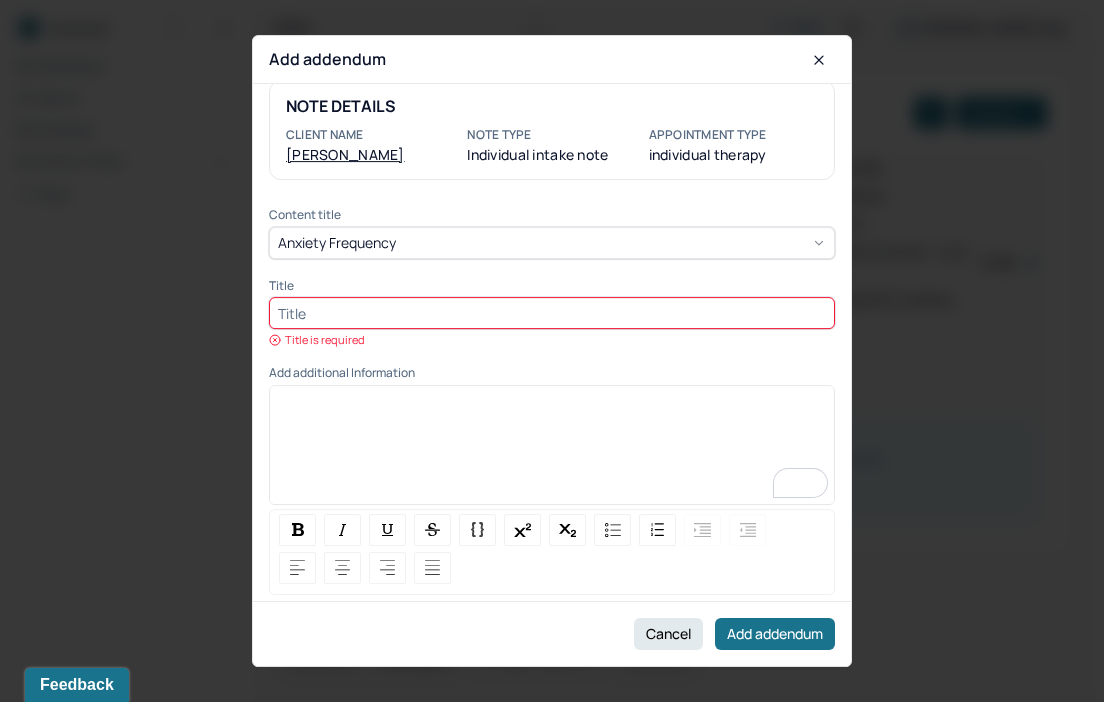 scroll, scrollTop: 103, scrollLeft: 0, axis: vertical 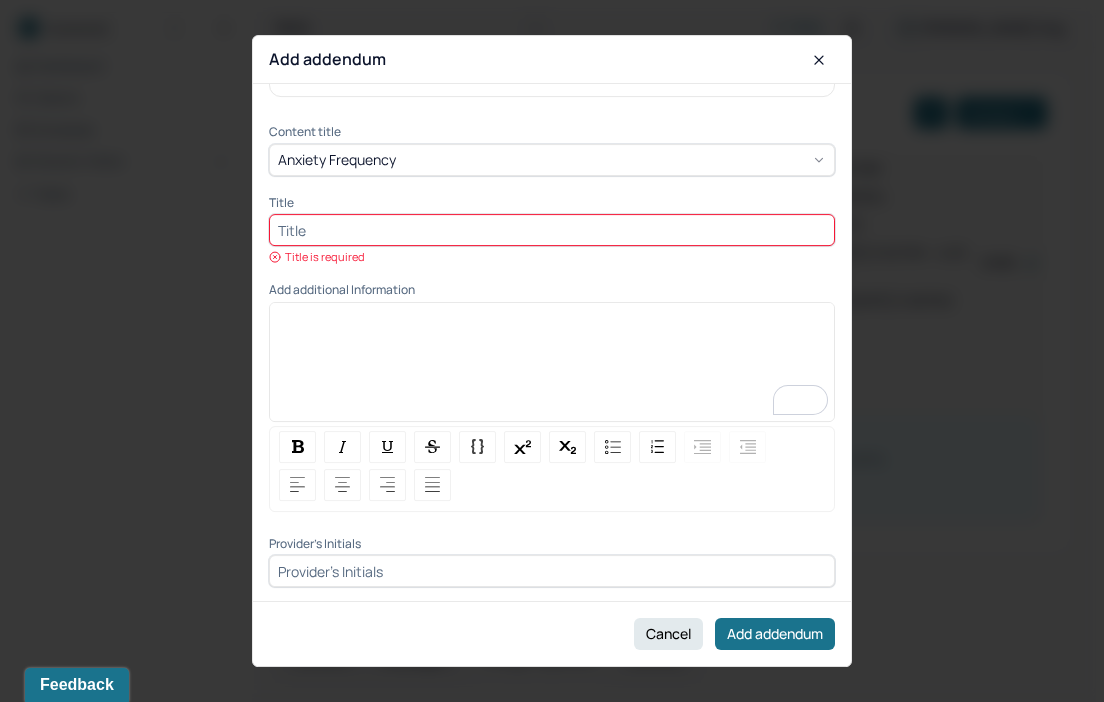 click at bounding box center (552, 571) 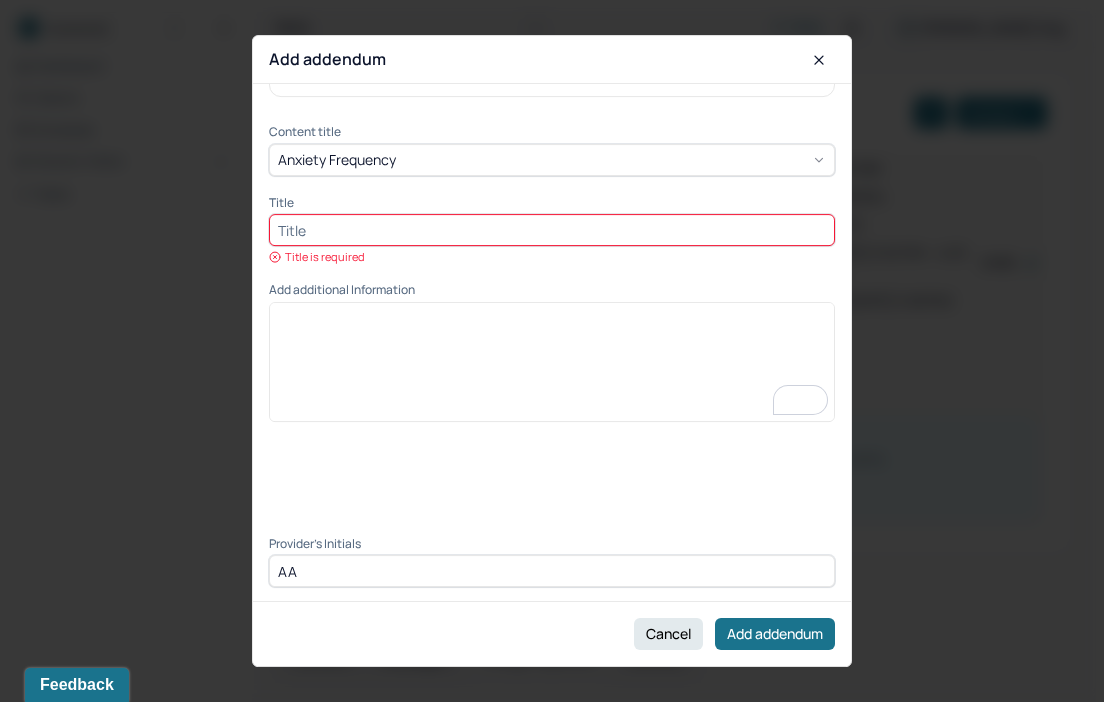 type on "AA" 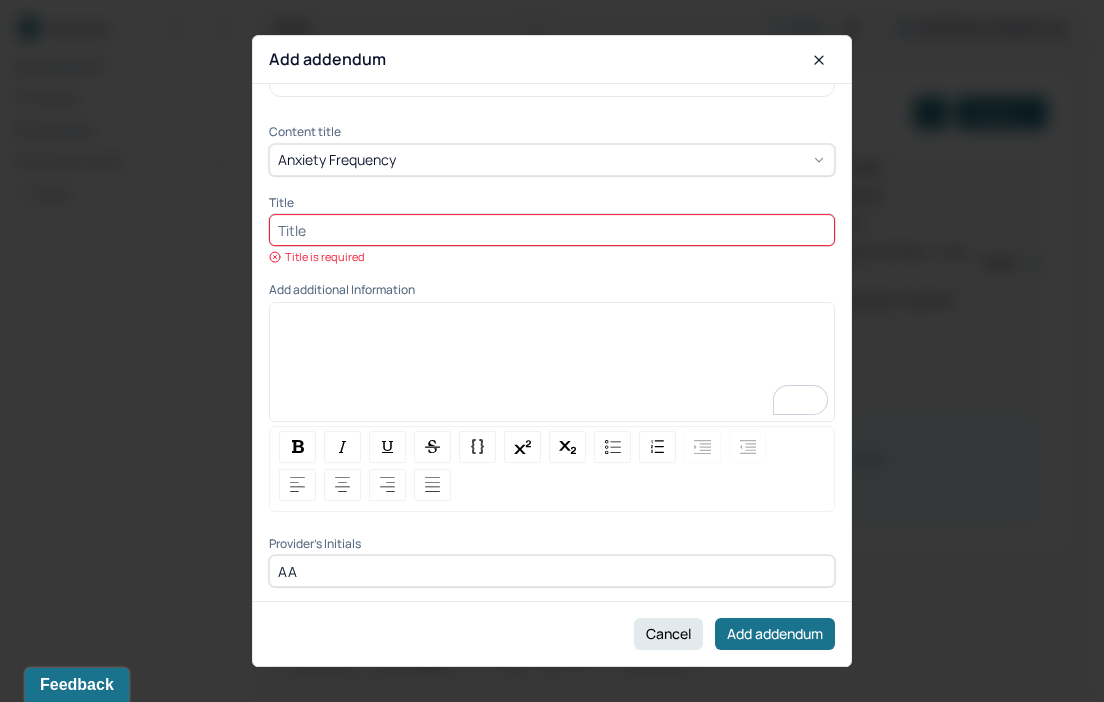 type 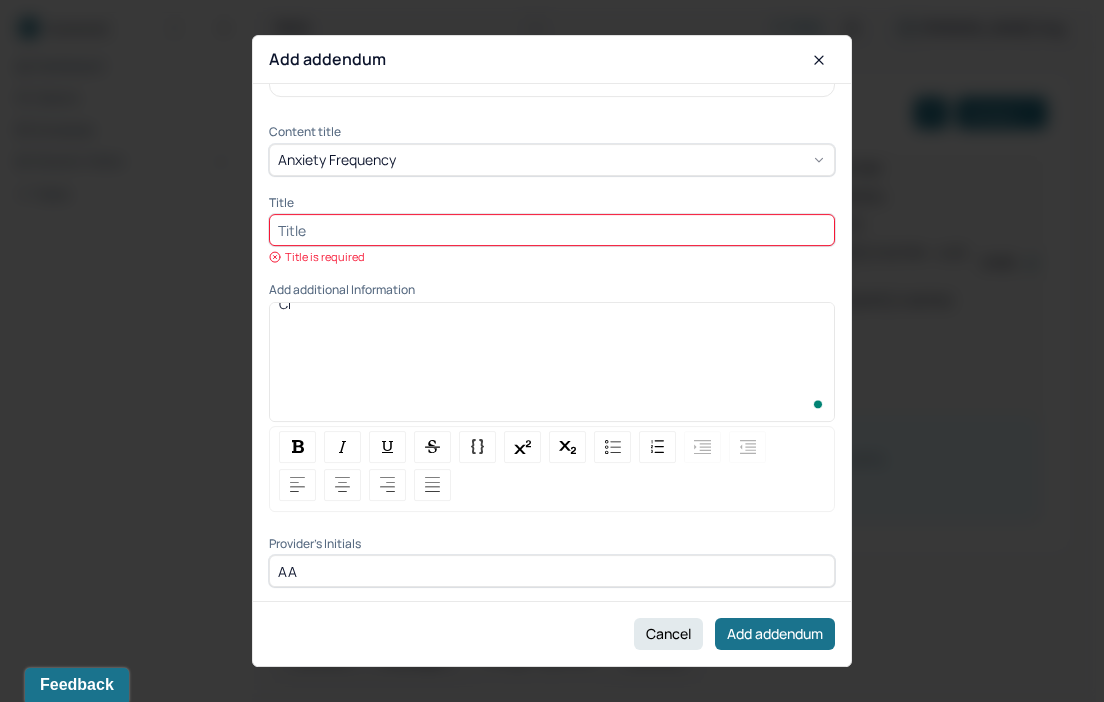scroll, scrollTop: 5, scrollLeft: 0, axis: vertical 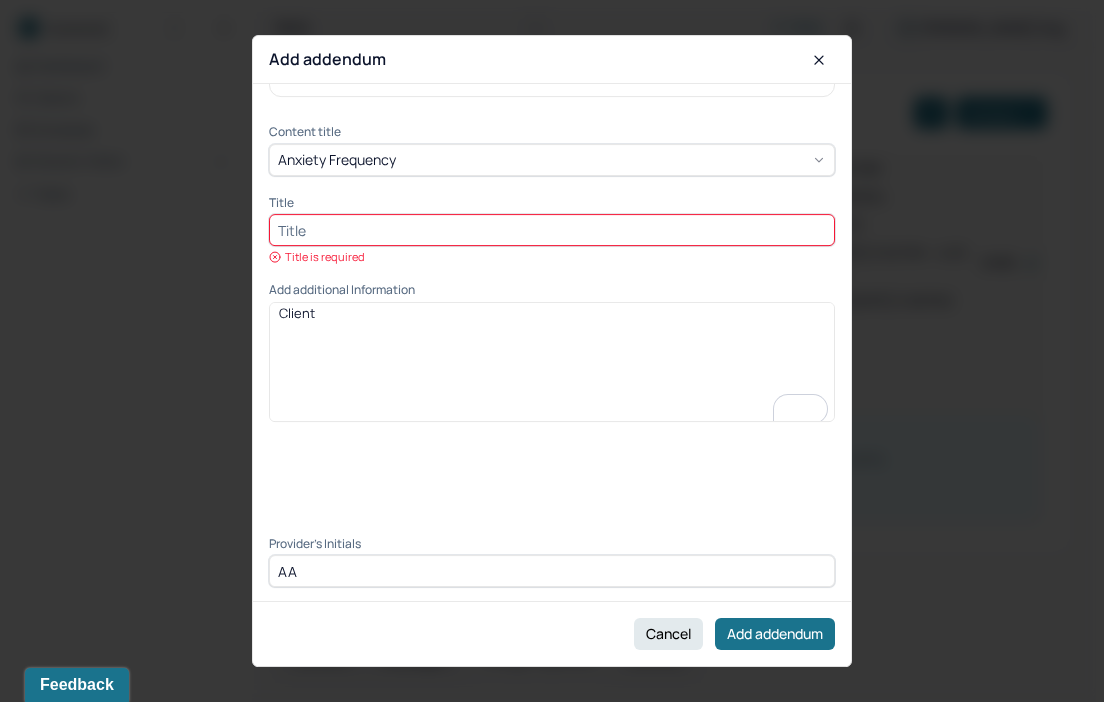 click at bounding box center (552, 230) 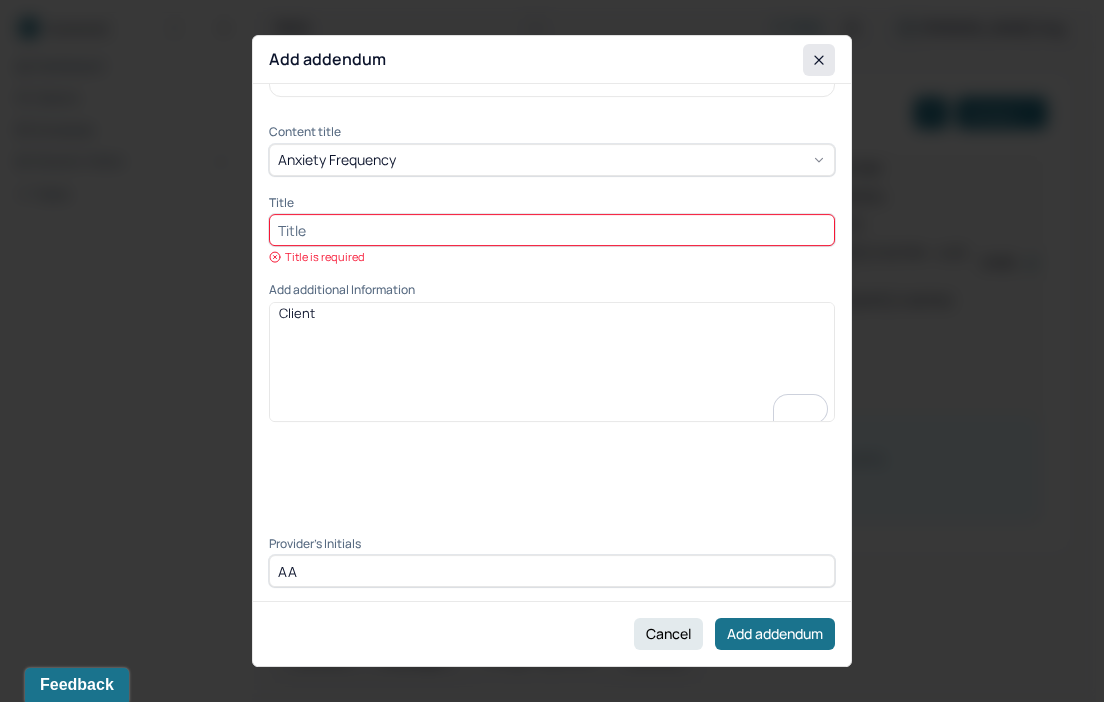 click at bounding box center (819, 60) 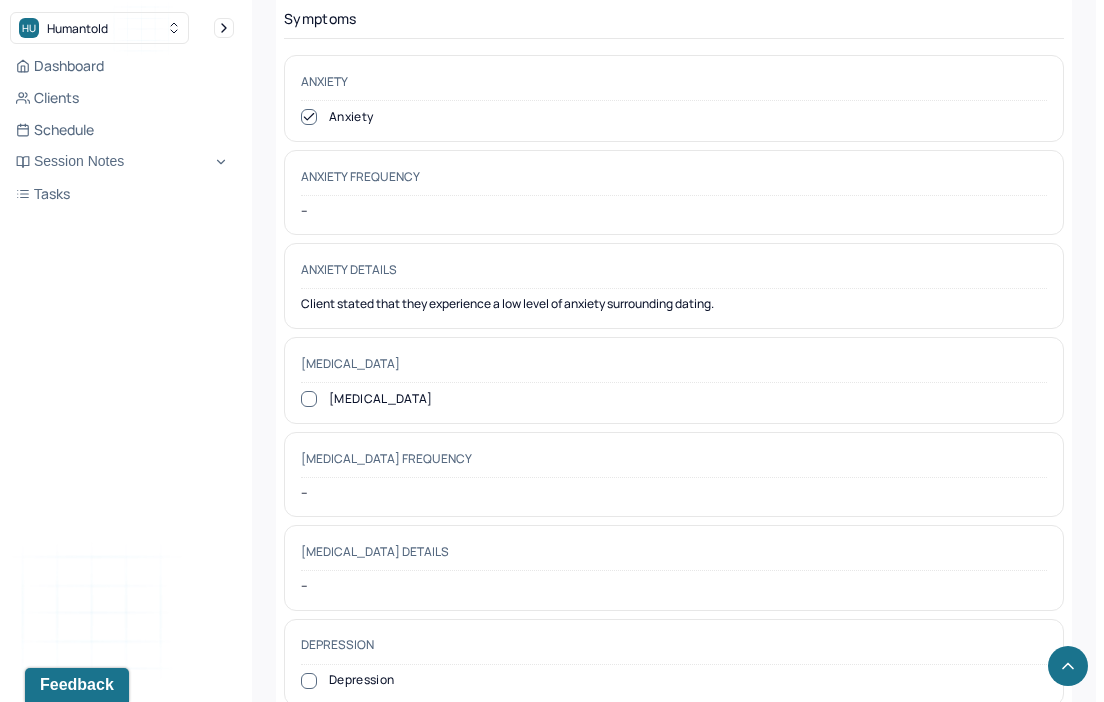 scroll, scrollTop: 3350, scrollLeft: 0, axis: vertical 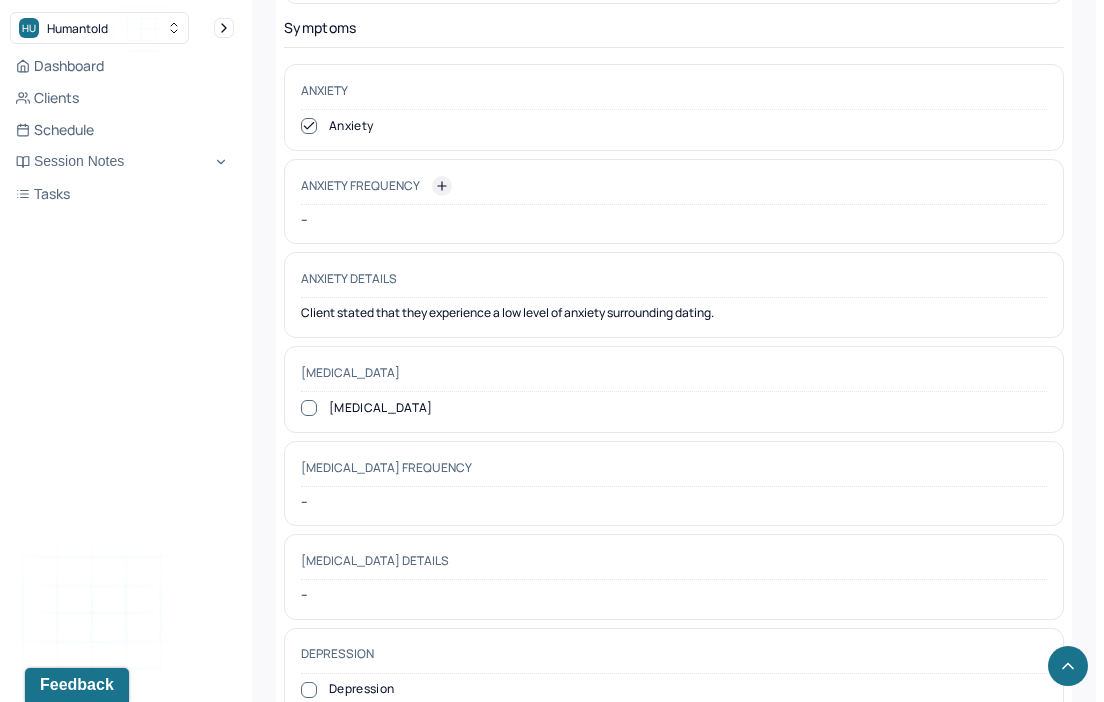 click on "Anxiety frequency" at bounding box center (674, 190) 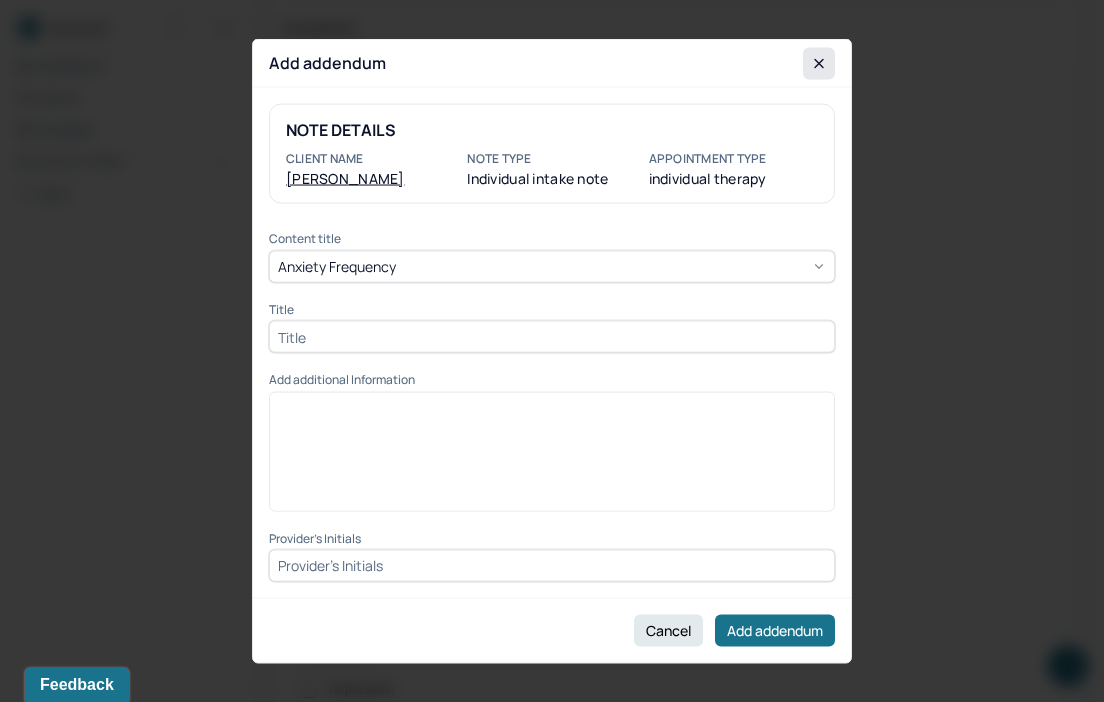 click 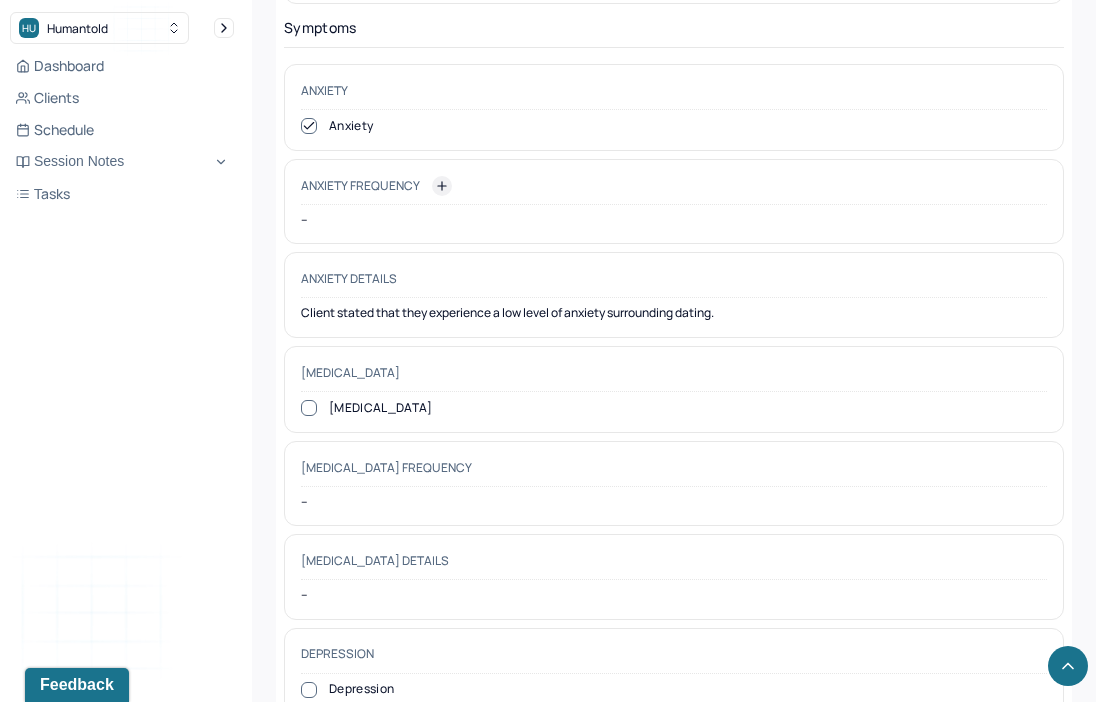 click 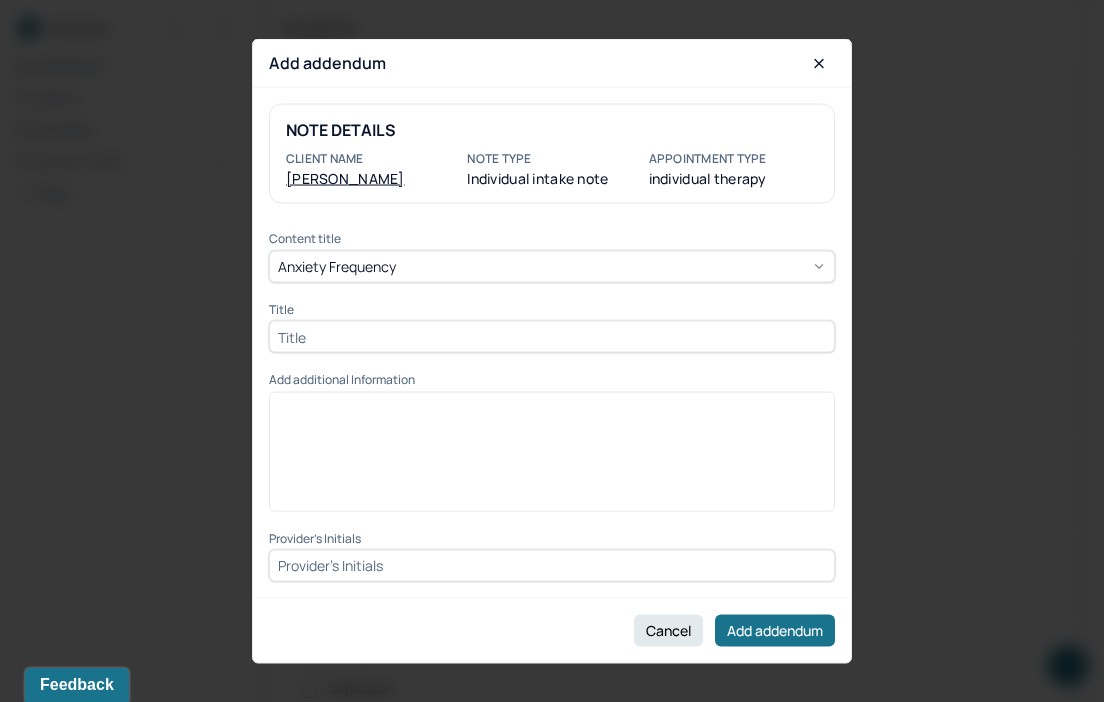 click at bounding box center [552, 337] 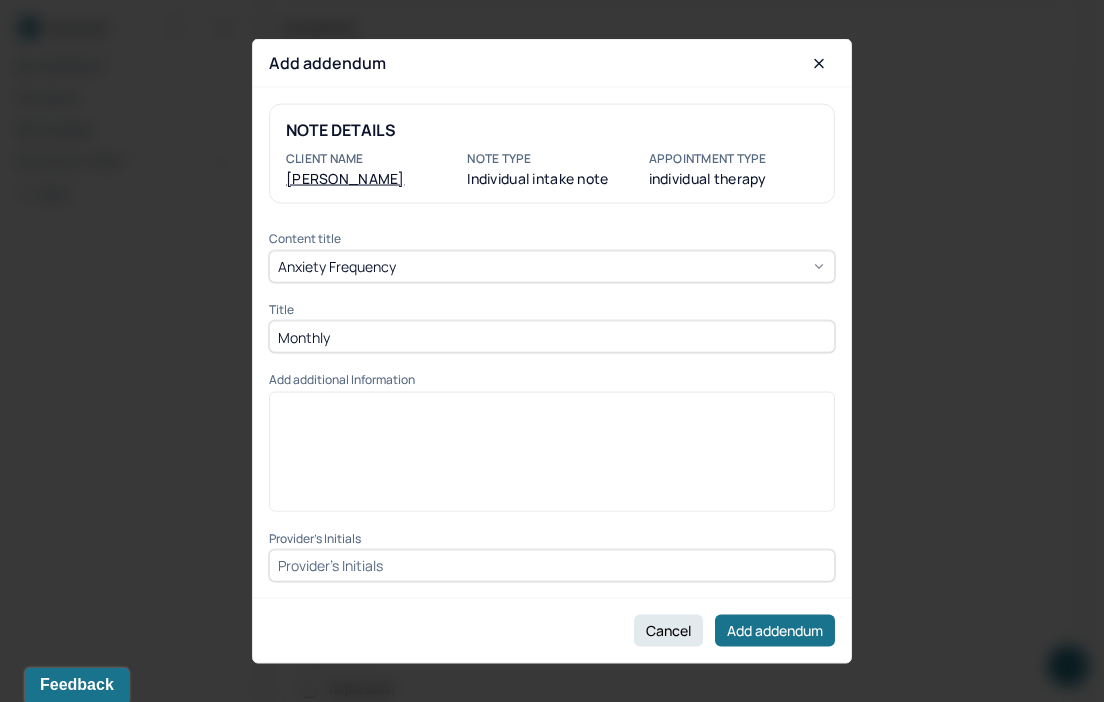 type on "Monthly" 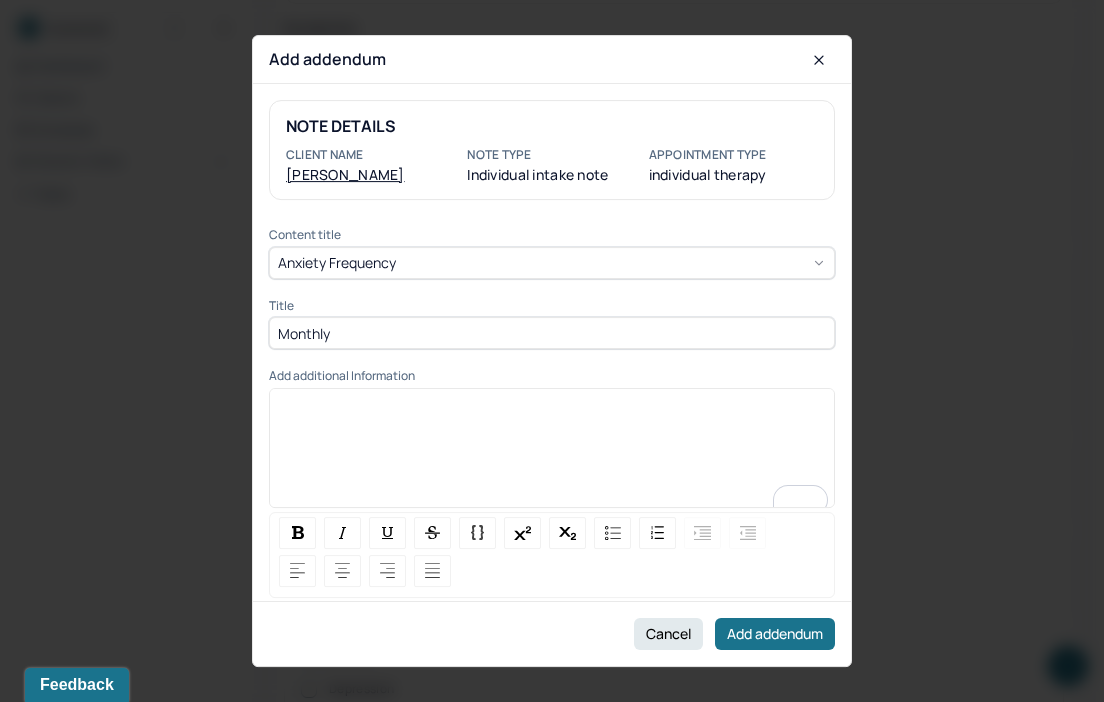 click on "Content title Anxiety frequency Title Monthly Add additional Information Provider's Initials" at bounding box center [552, 450] 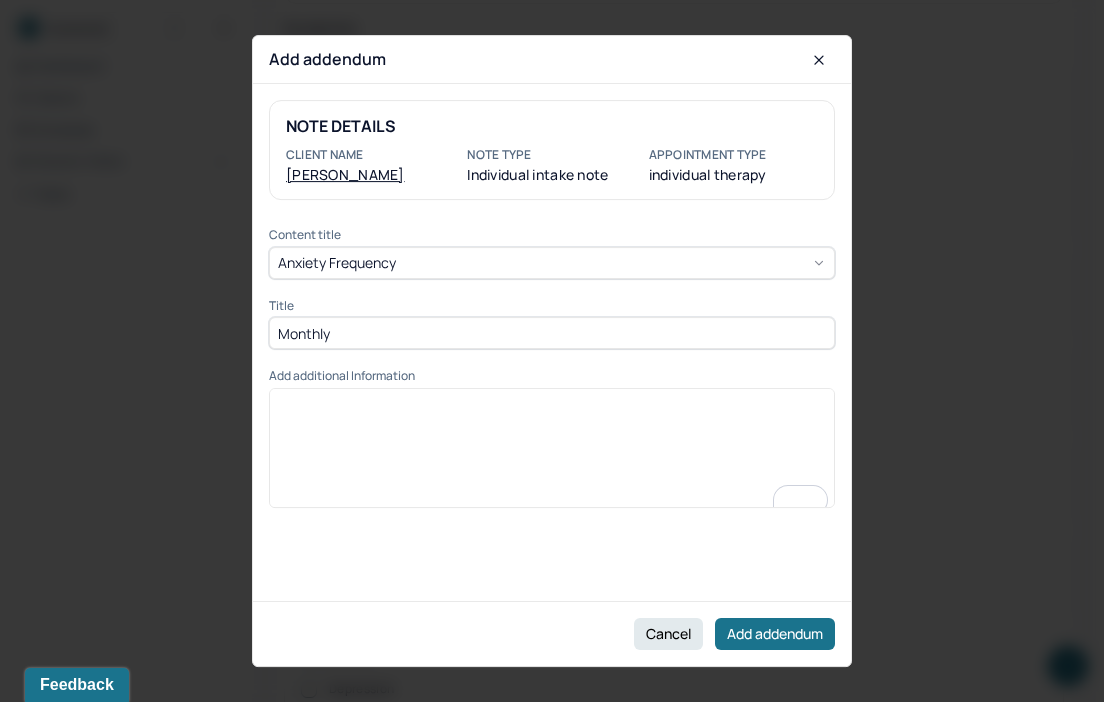 scroll, scrollTop: 63, scrollLeft: 0, axis: vertical 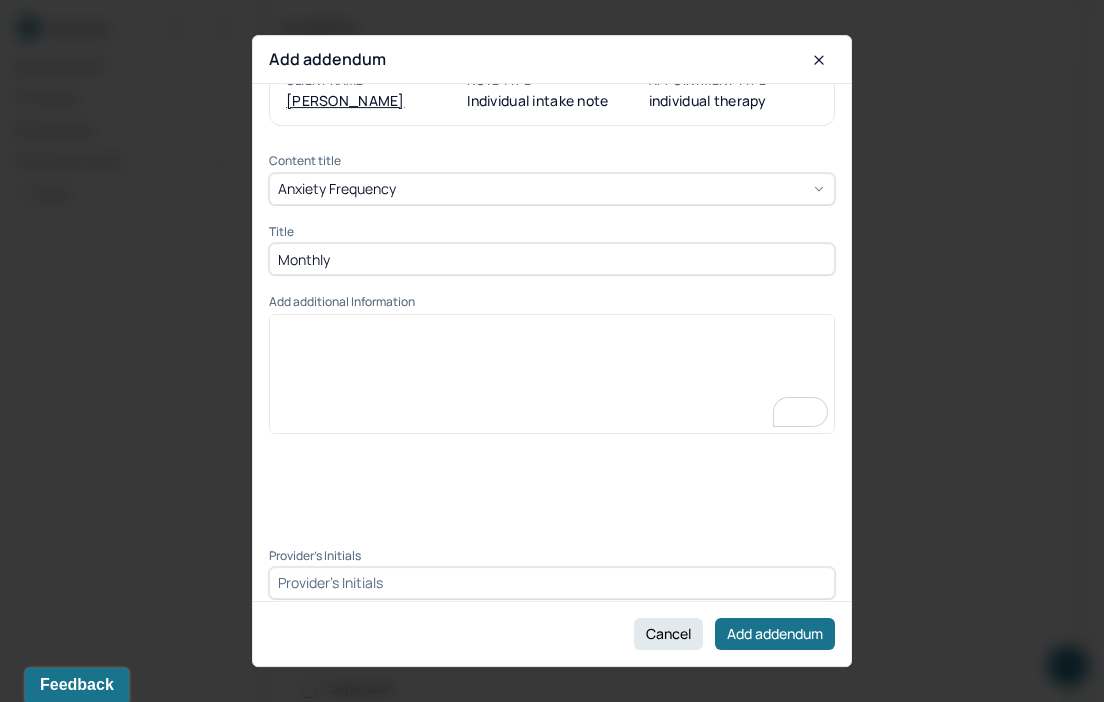 click on "Content title Anxiety frequency Title Monthly Add additional Information Provider's Initials" at bounding box center [552, 376] 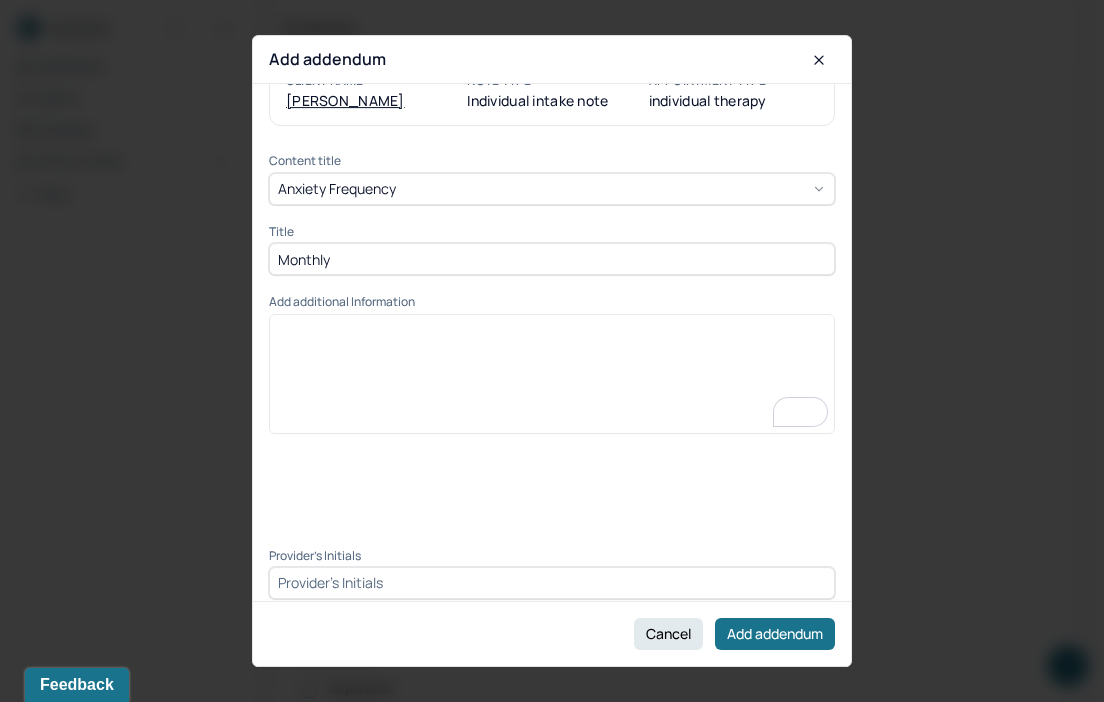 click at bounding box center (552, 583) 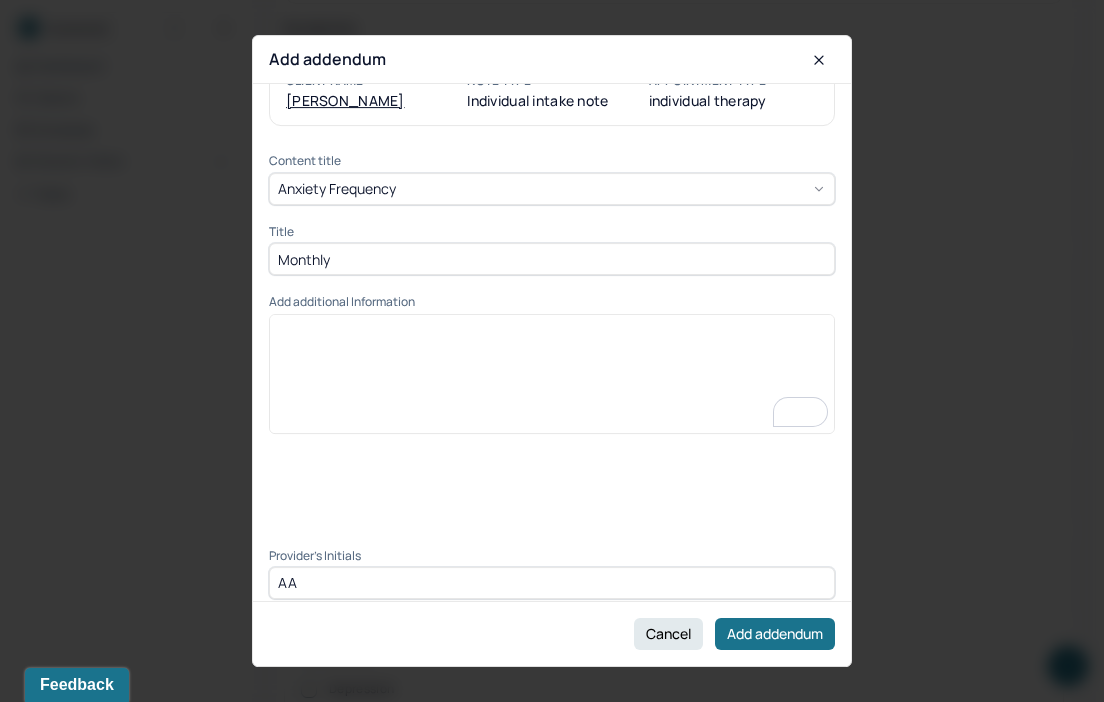 type on "AA" 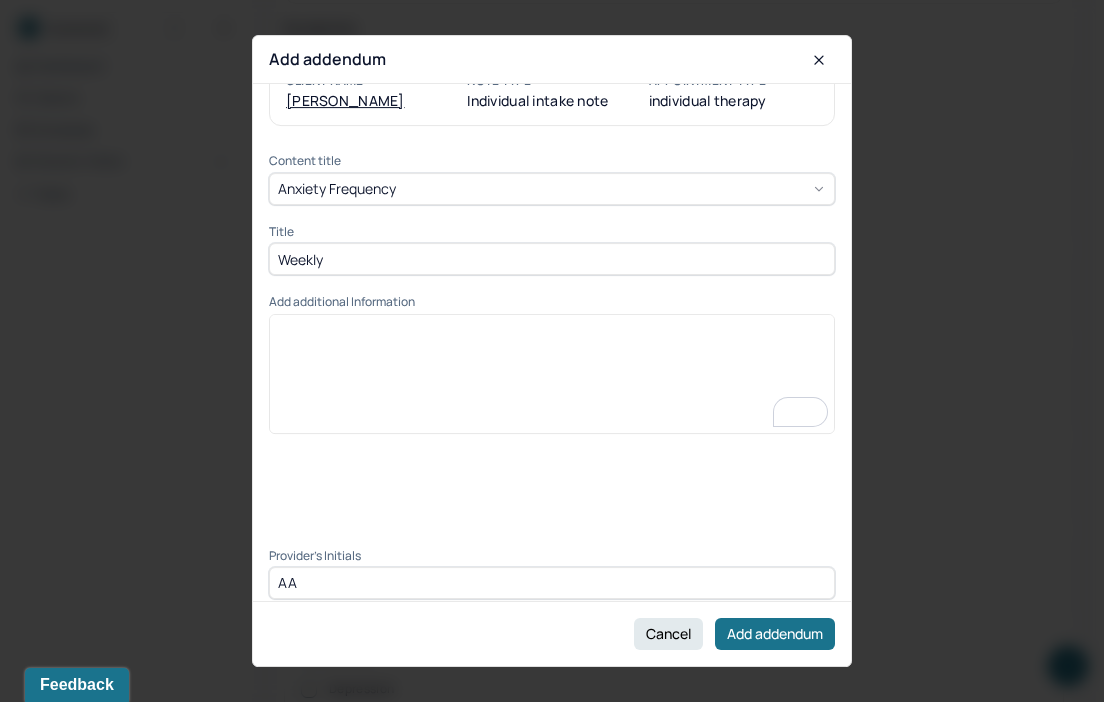 type on "Weekly" 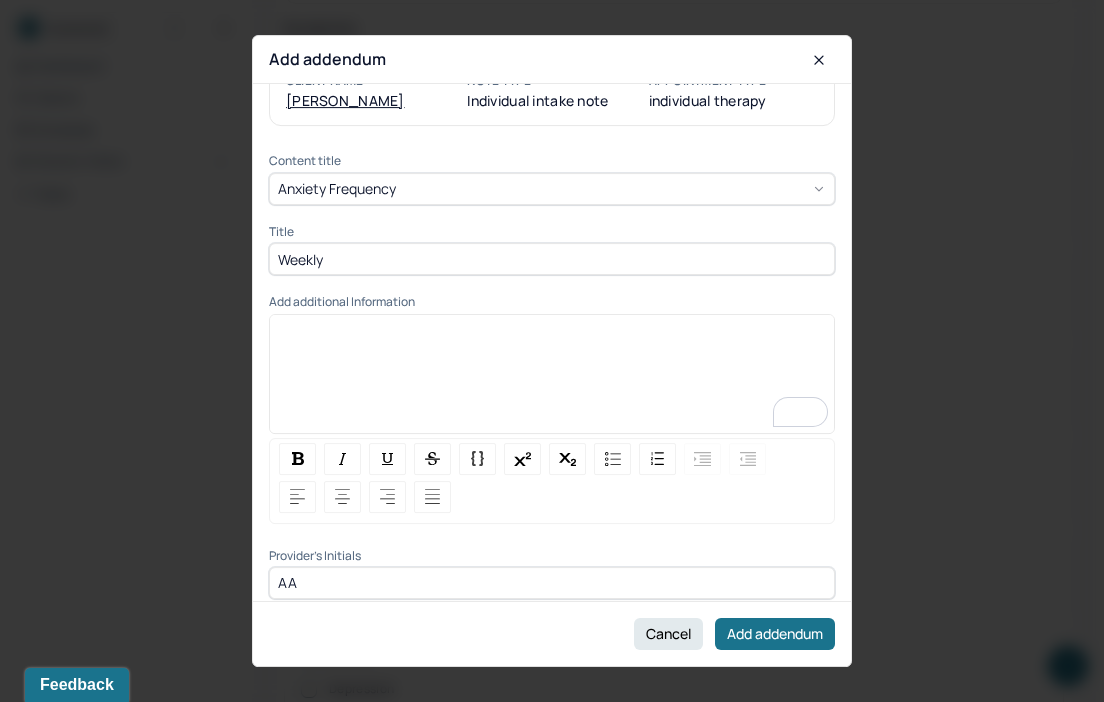 click at bounding box center (552, 367) 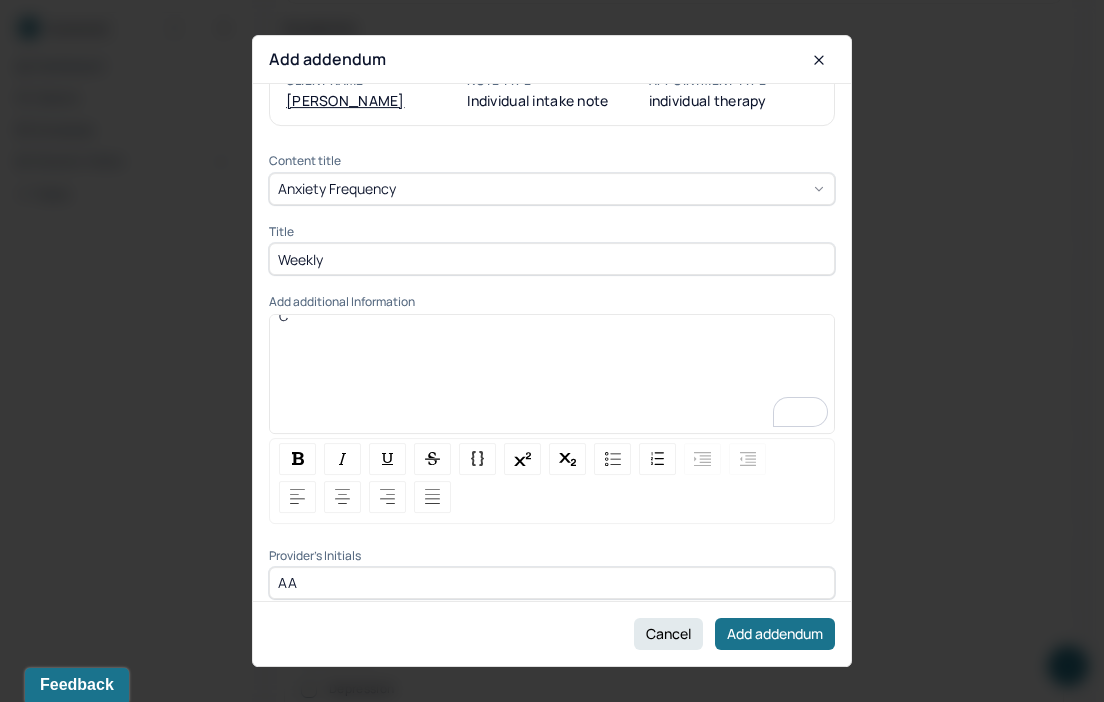 type 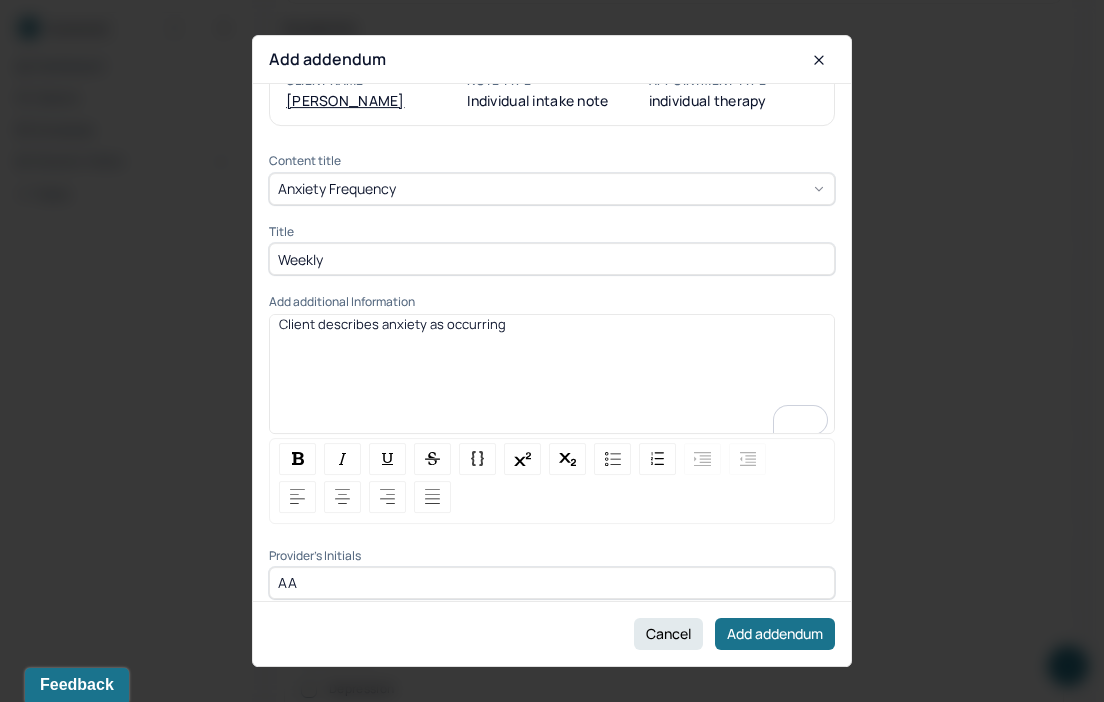 drag, startPoint x: 572, startPoint y: 338, endPoint x: 565, endPoint y: 346, distance: 10.630146 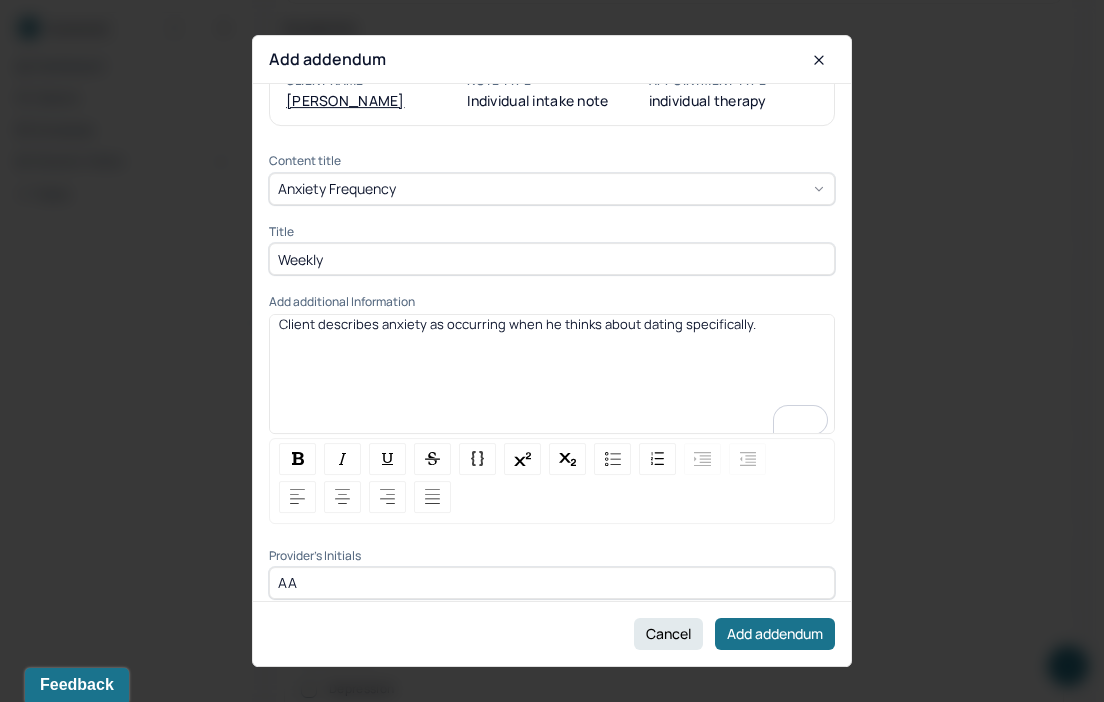drag, startPoint x: 768, startPoint y: 324, endPoint x: 633, endPoint y: 324, distance: 135 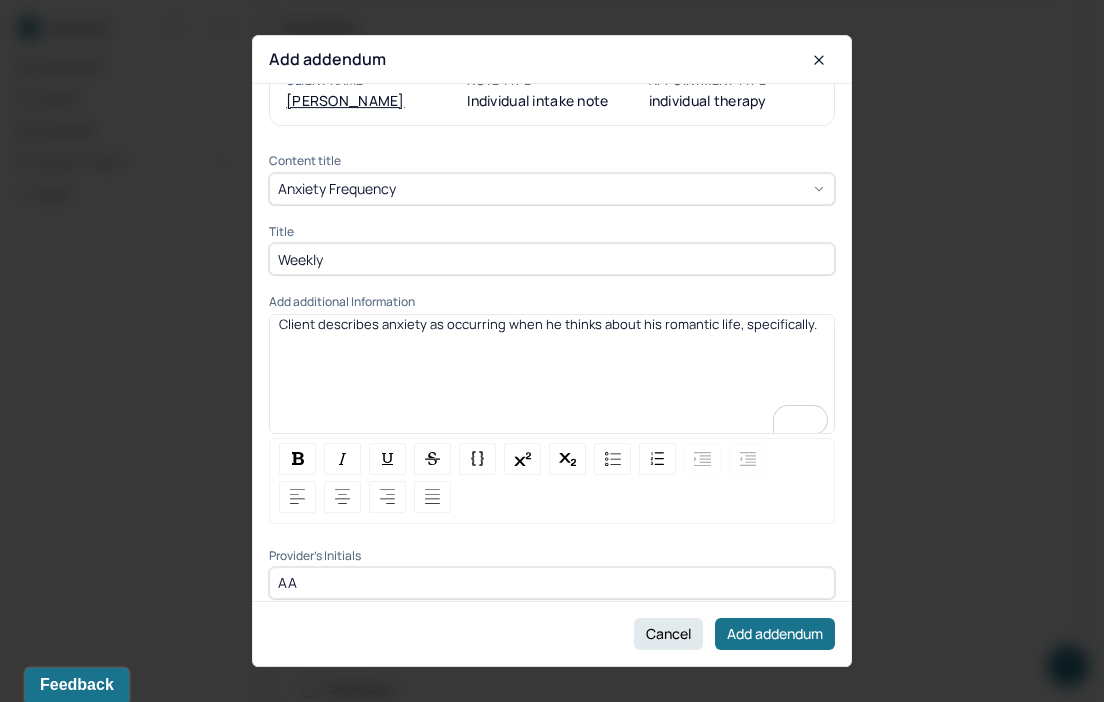 click on "Client describes anxiety as occurring when he thinks about his romantic life, specifically." at bounding box center [552, 375] 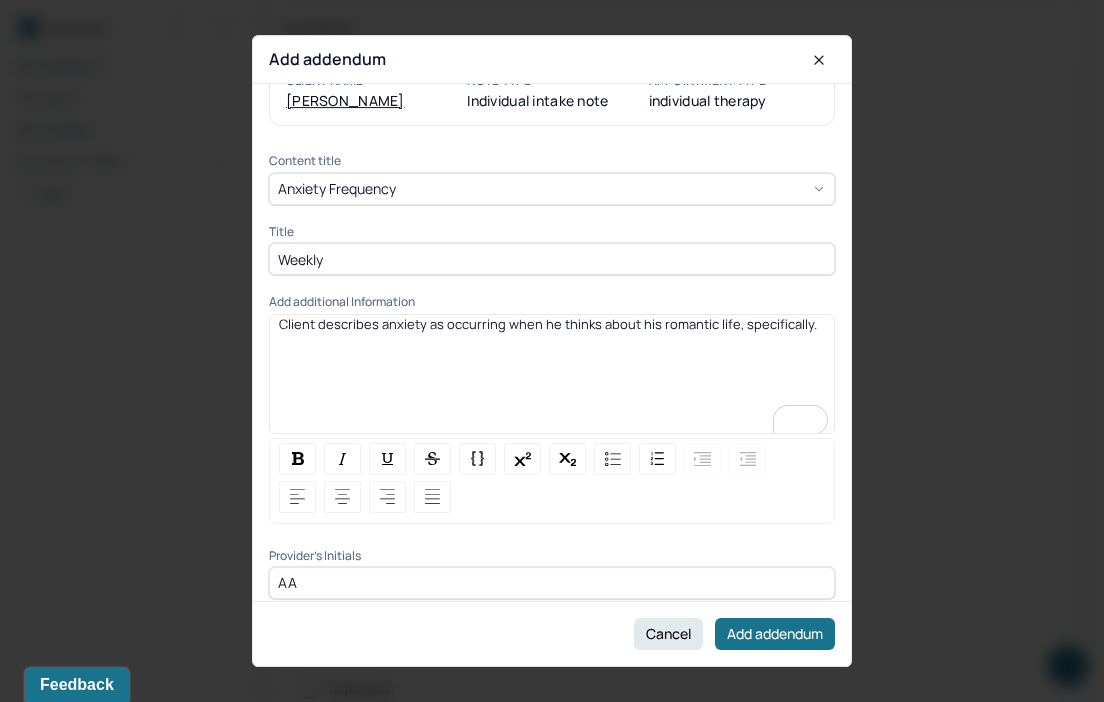 drag, startPoint x: 815, startPoint y: 328, endPoint x: 728, endPoint y: 327, distance: 87.005745 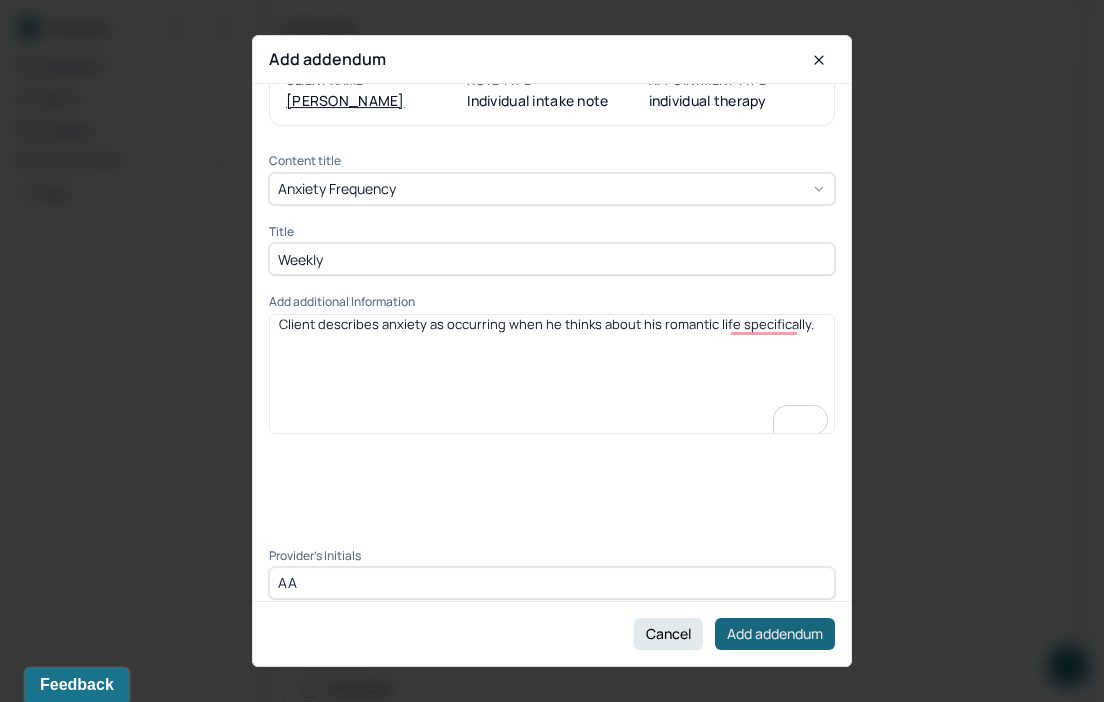 click on "Add addendum" at bounding box center (775, 634) 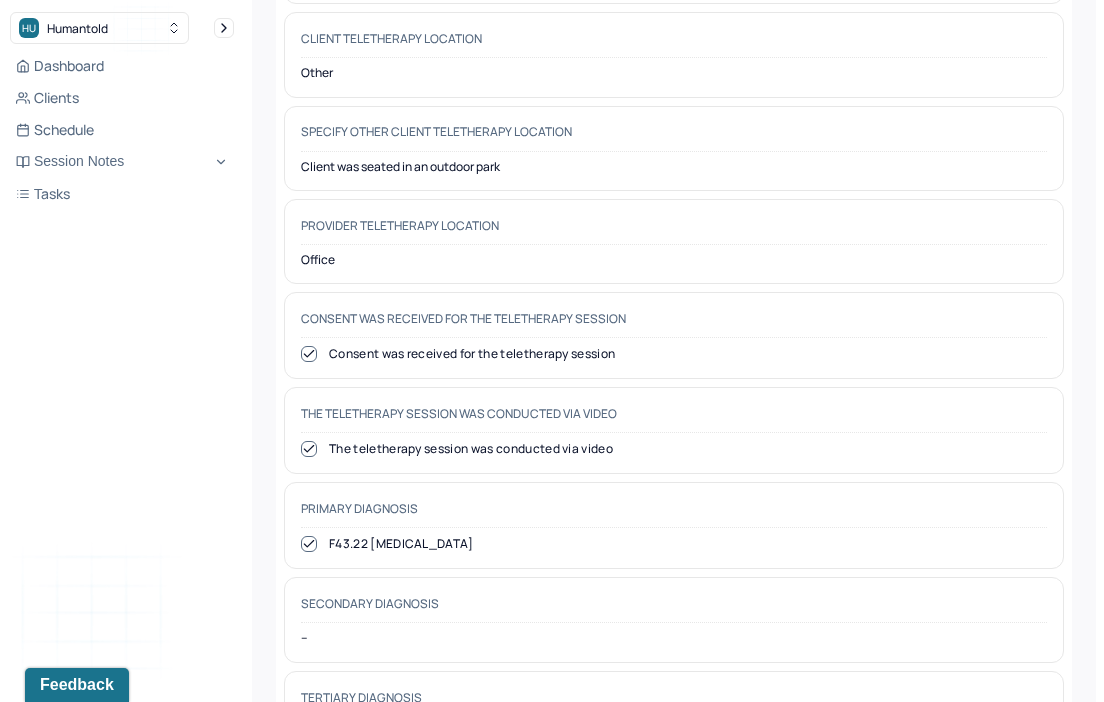 scroll, scrollTop: 0, scrollLeft: 0, axis: both 